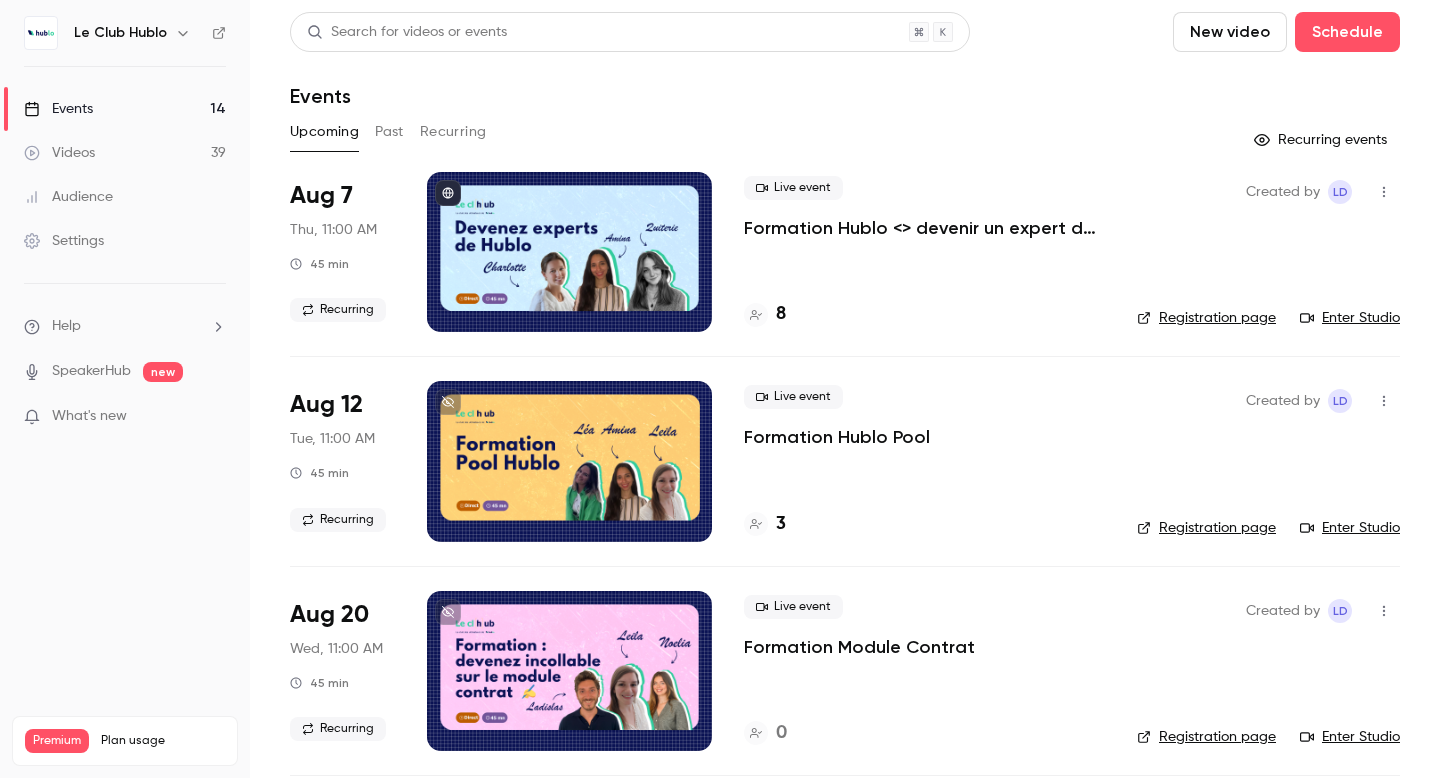 scroll, scrollTop: 0, scrollLeft: 0, axis: both 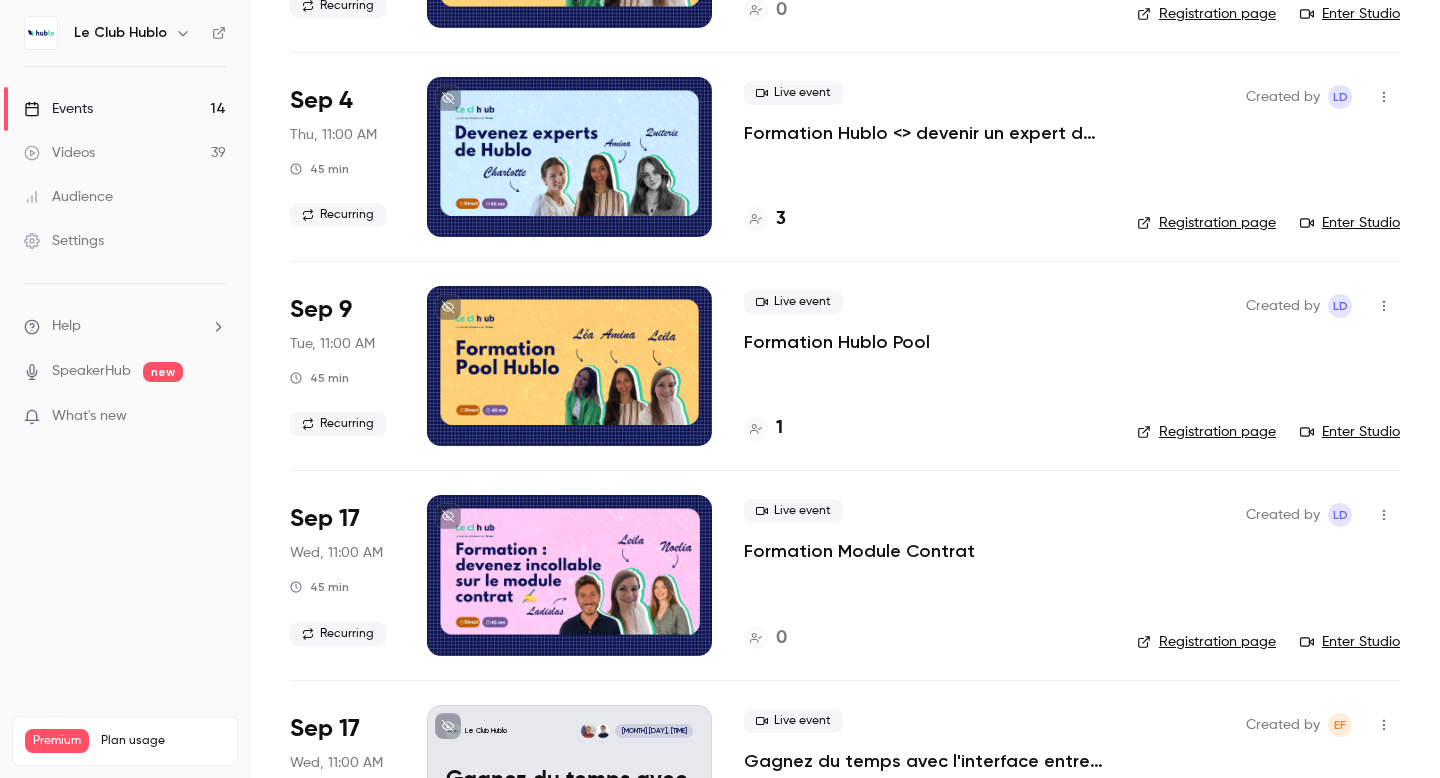 click 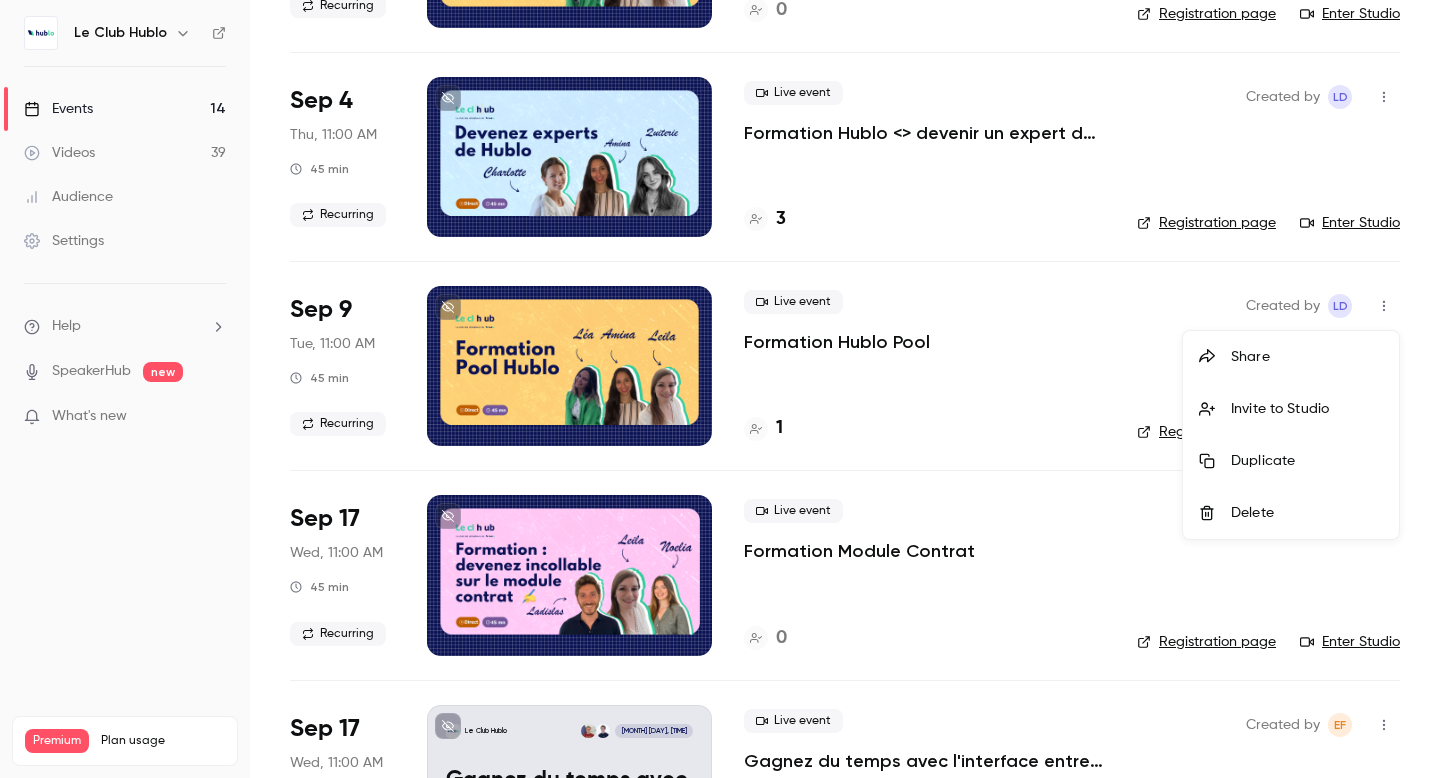 click at bounding box center (720, 389) 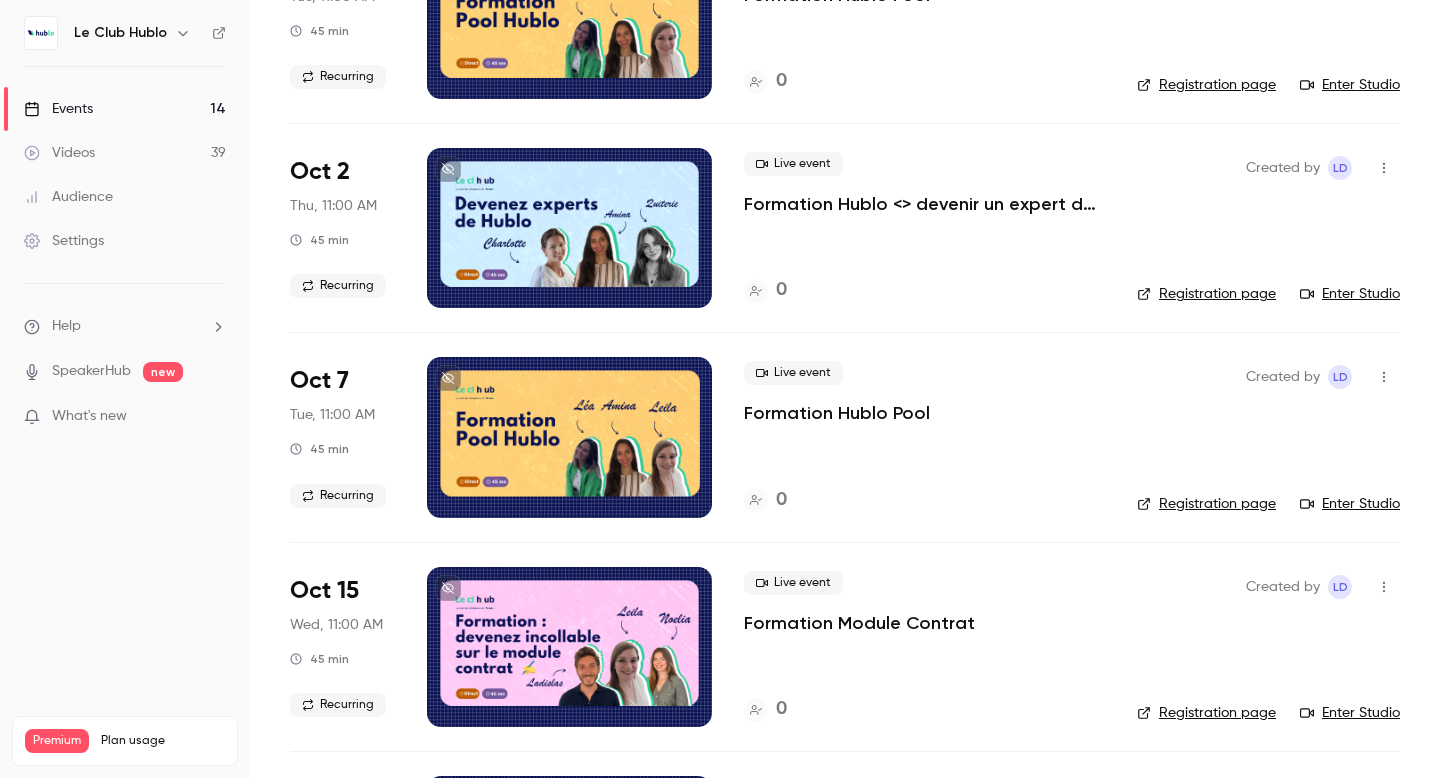 scroll, scrollTop: 2124, scrollLeft: 0, axis: vertical 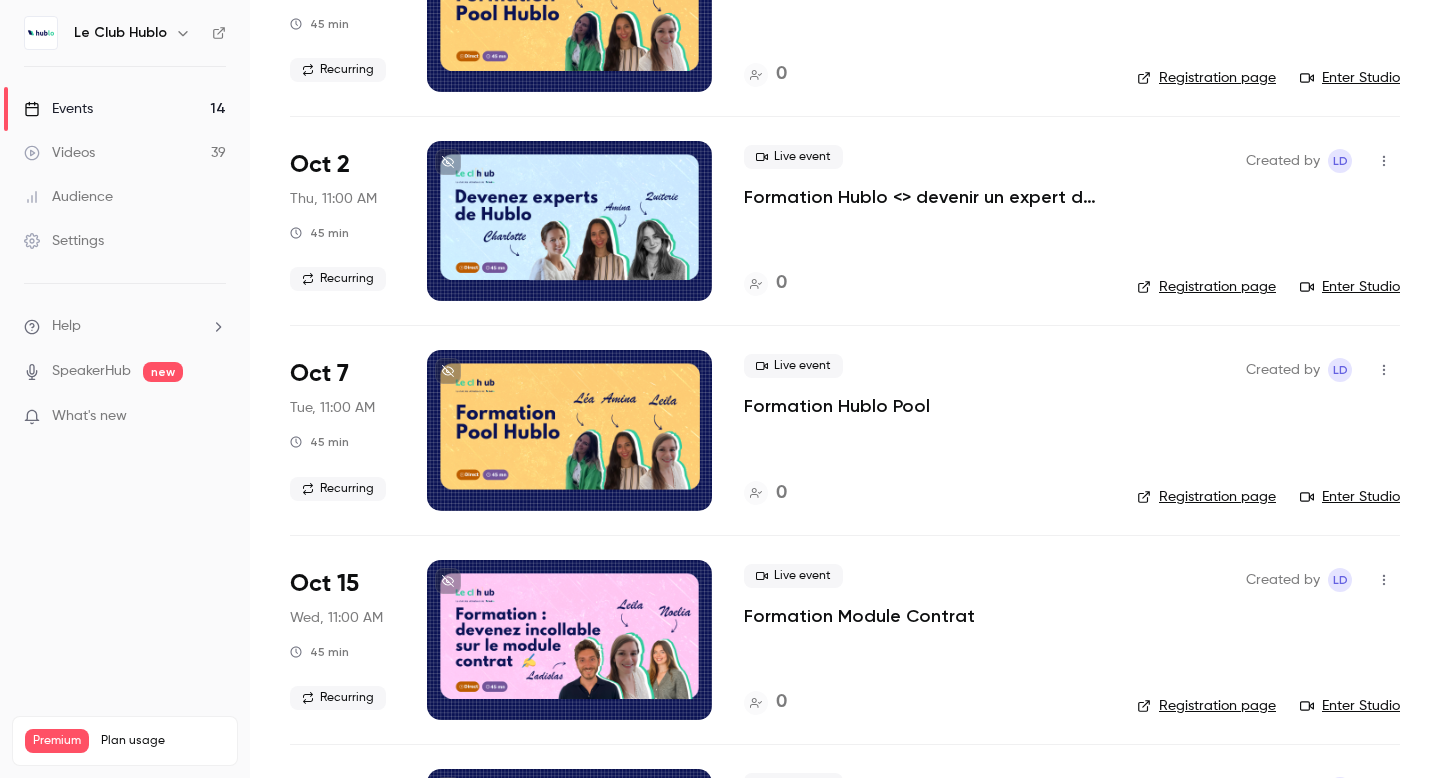 click 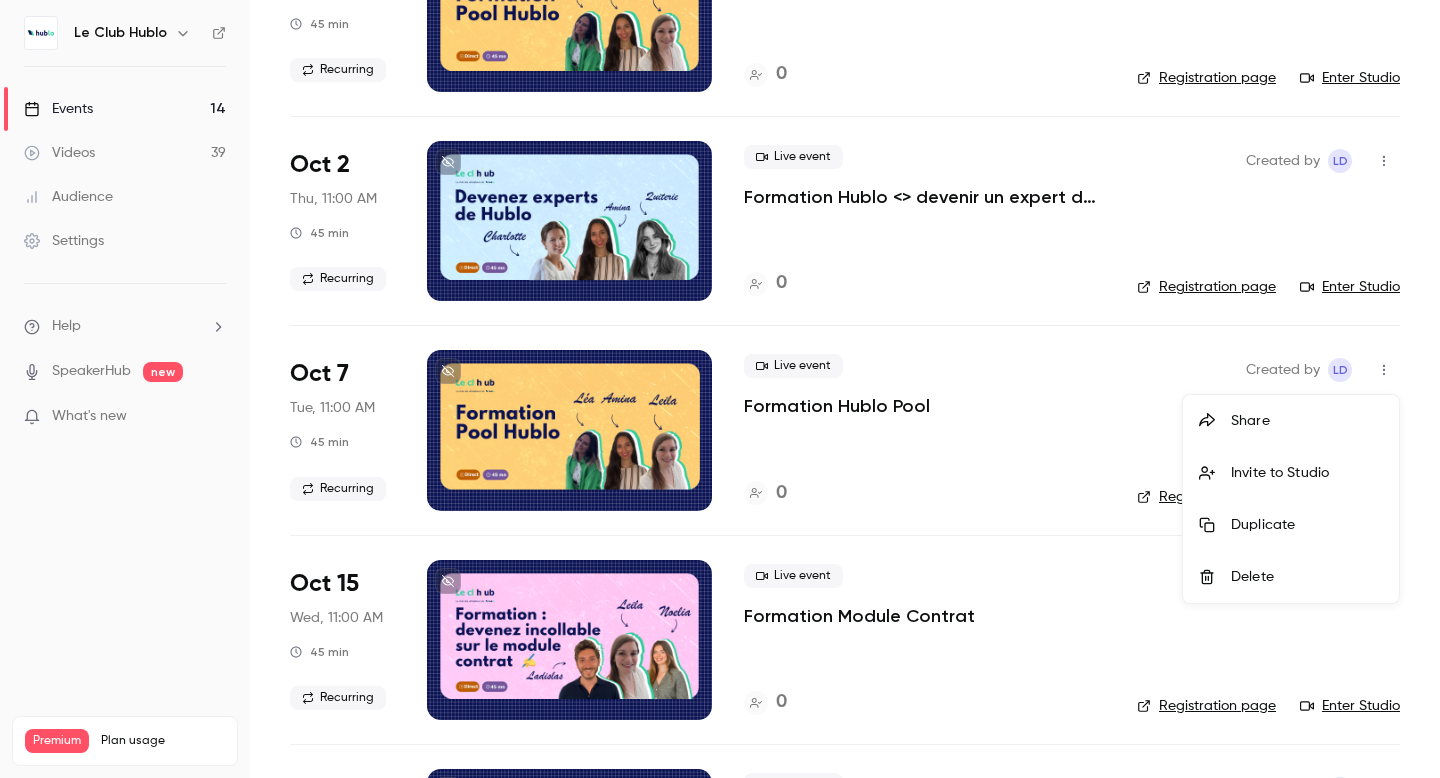 click on "Duplicate" at bounding box center (1307, 525) 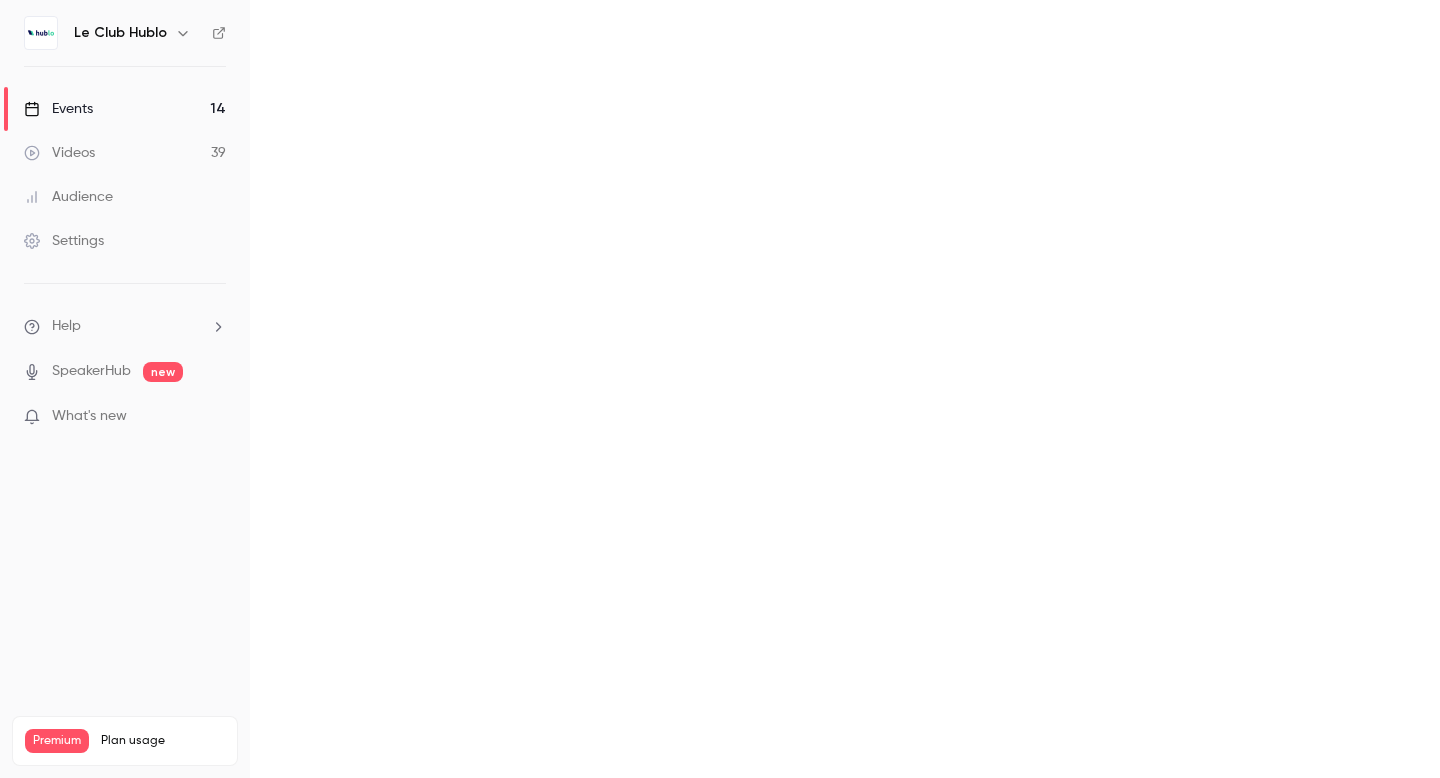 scroll, scrollTop: 0, scrollLeft: 0, axis: both 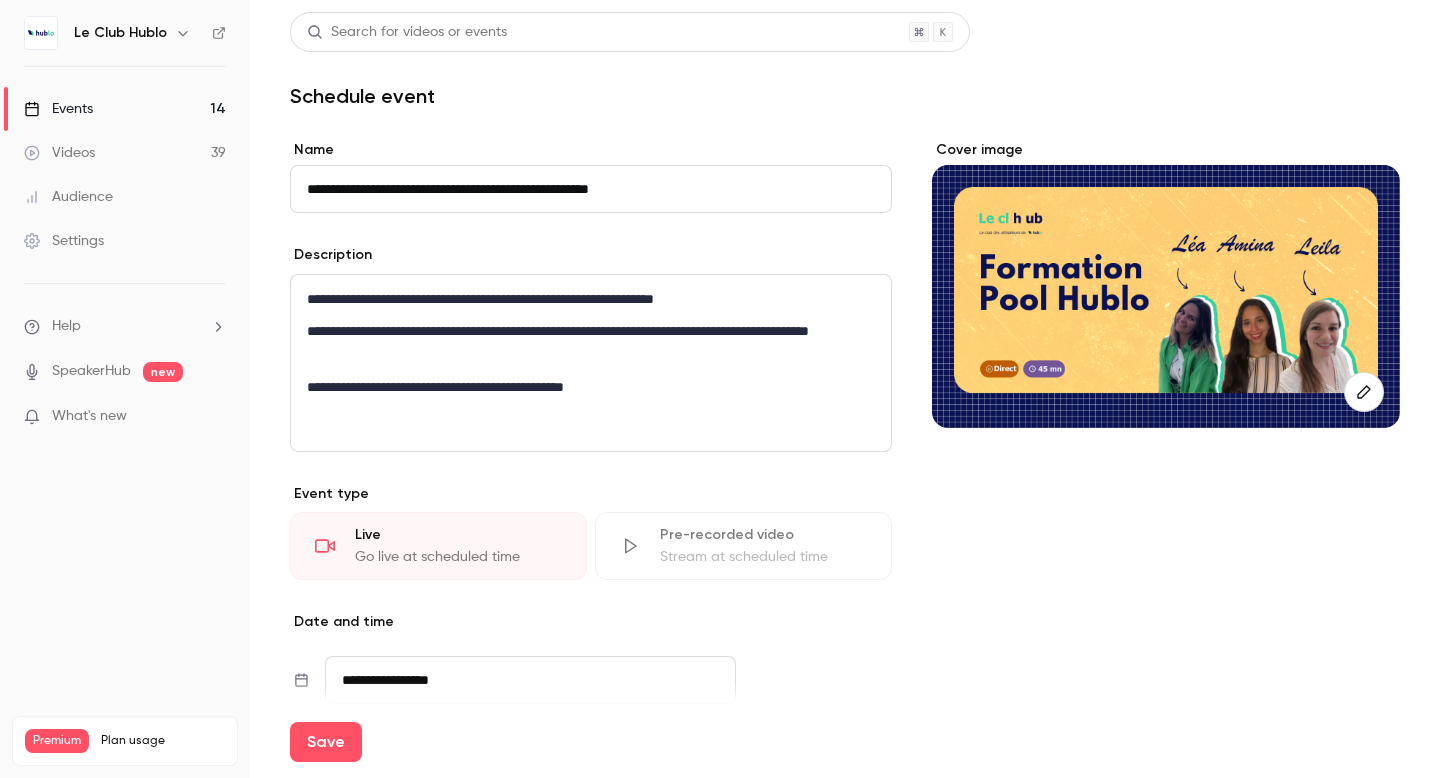 click on "**********" at bounding box center (591, 189) 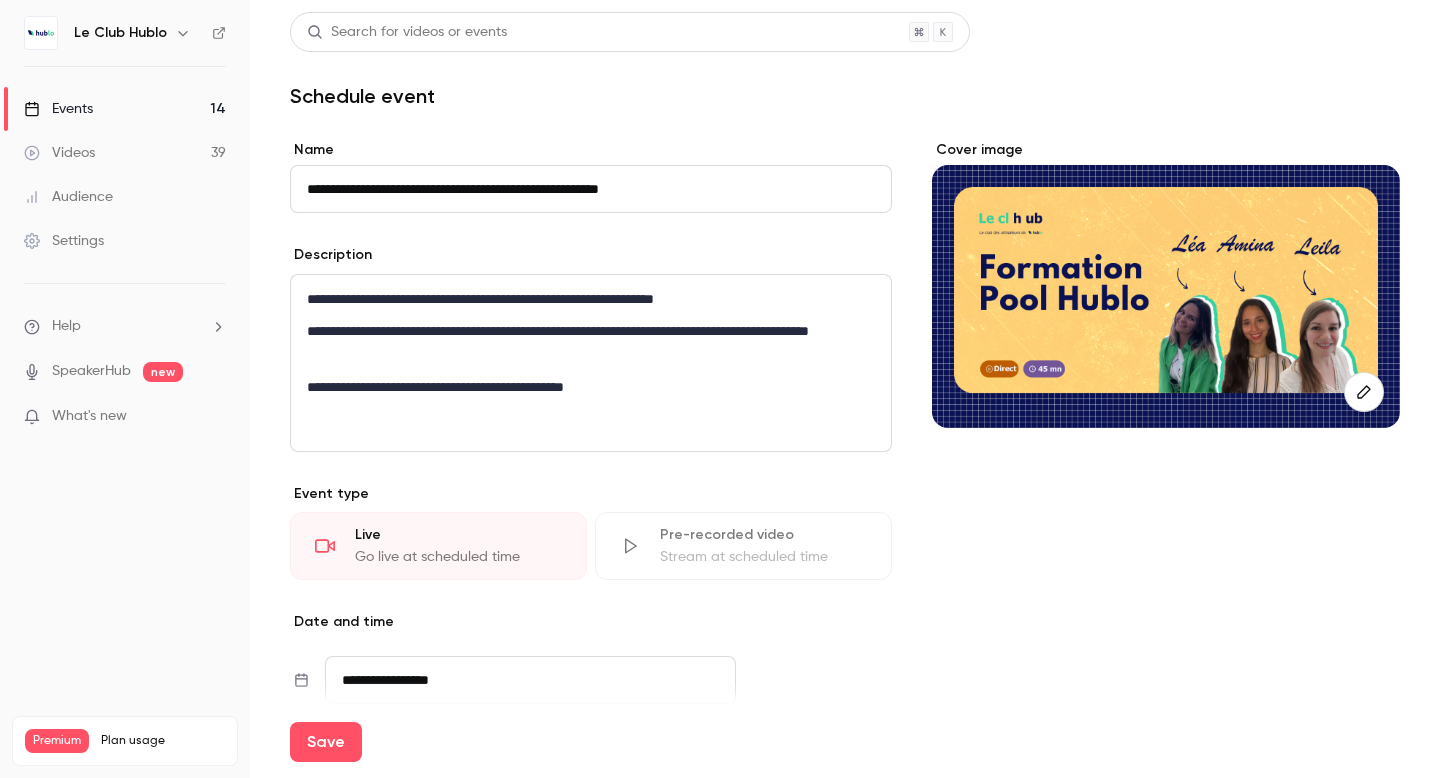 type on "**********" 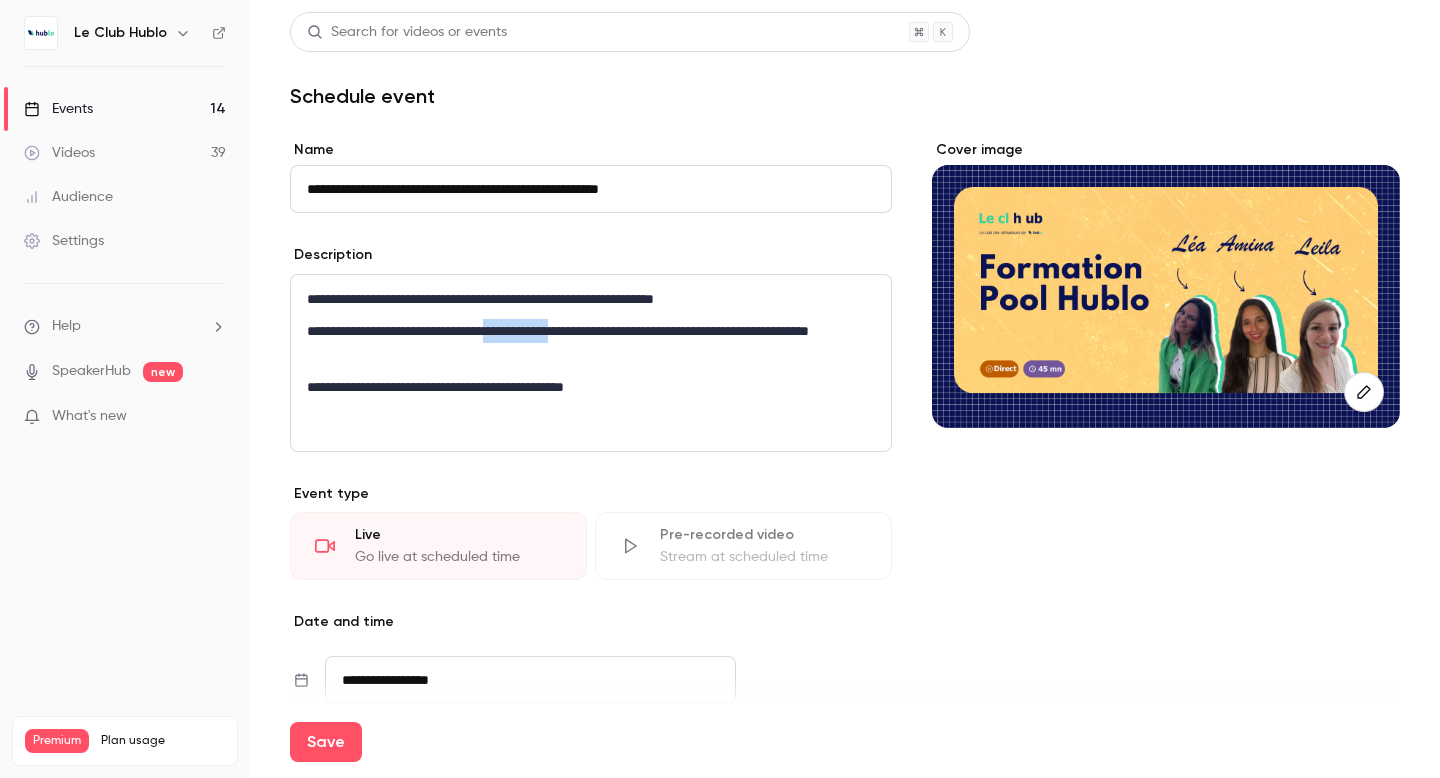 drag, startPoint x: 634, startPoint y: 329, endPoint x: 534, endPoint y: 329, distance: 100 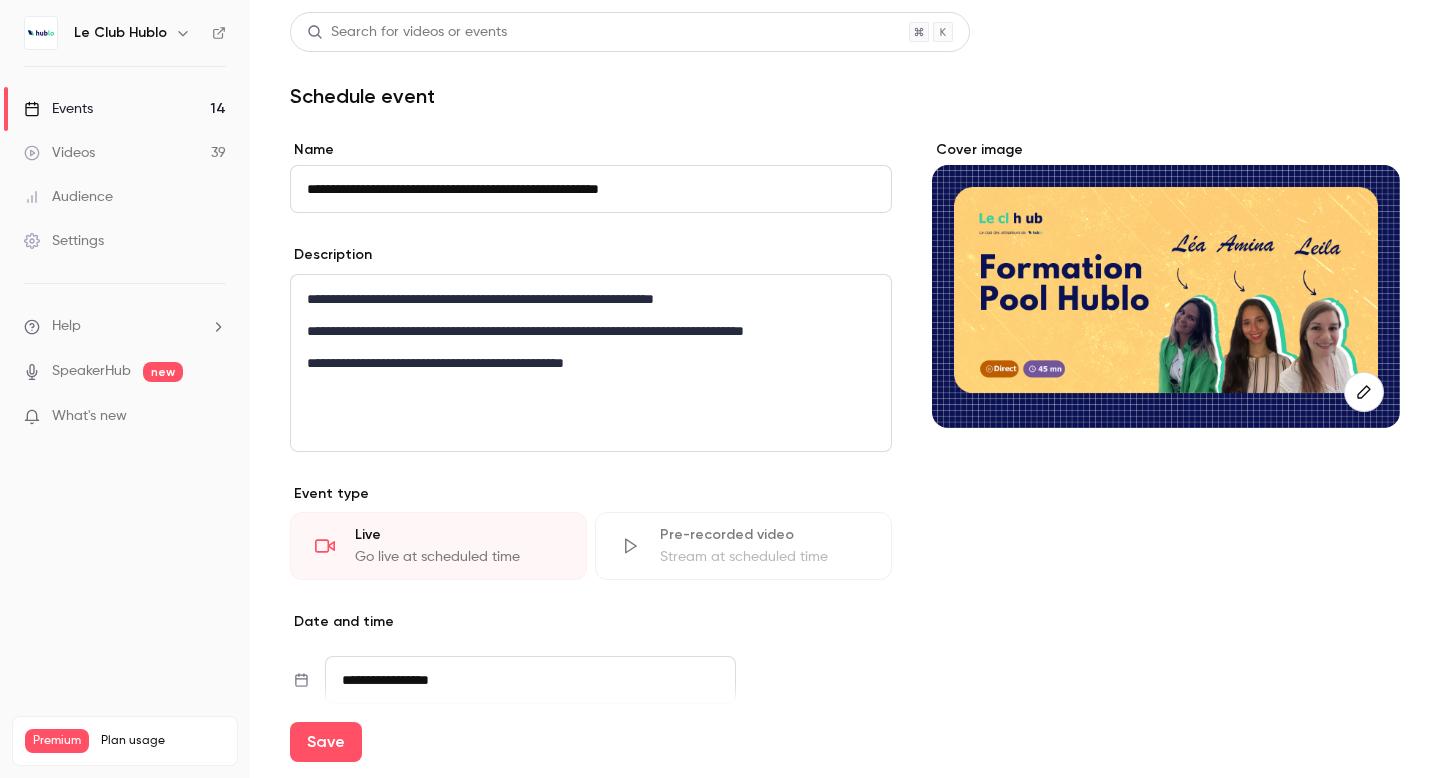 type 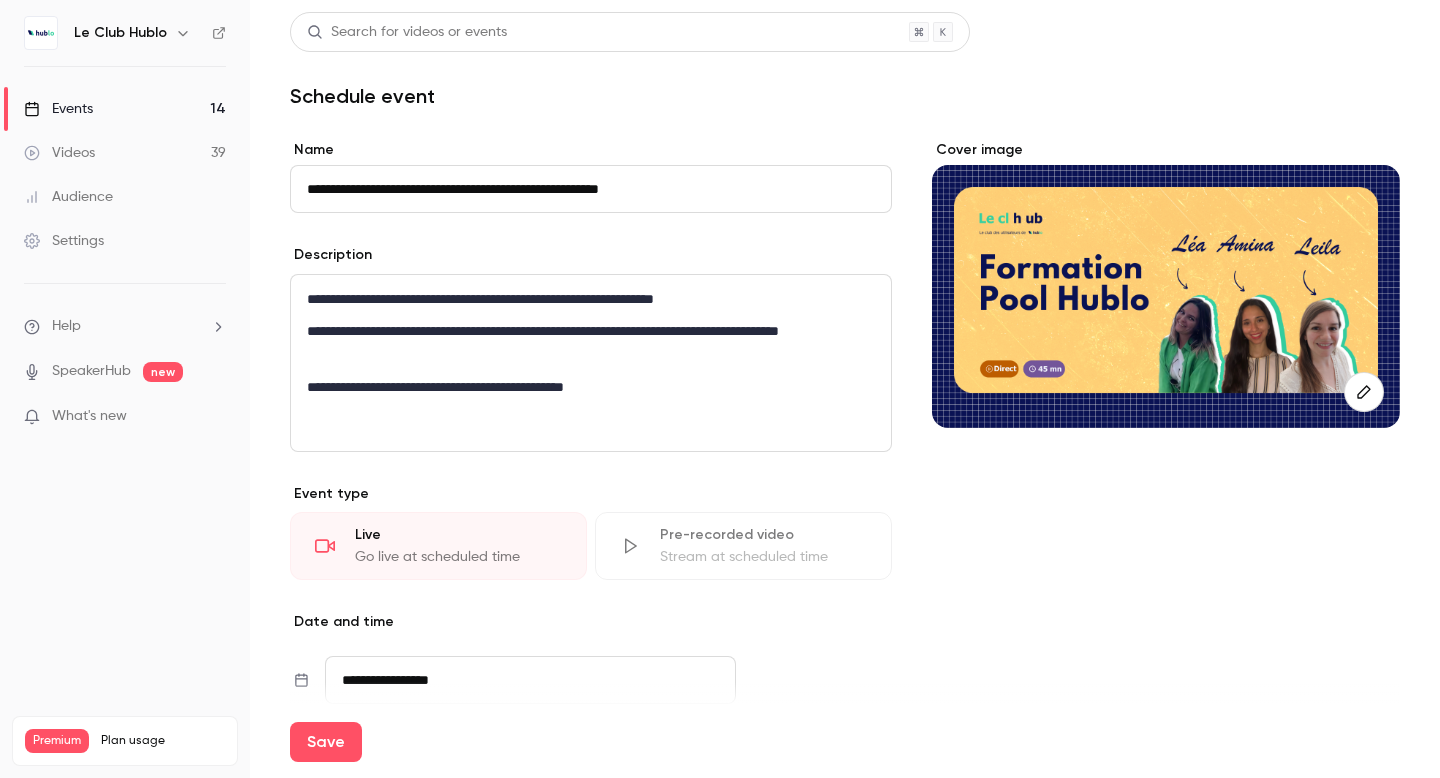 click on "**********" at bounding box center [591, 343] 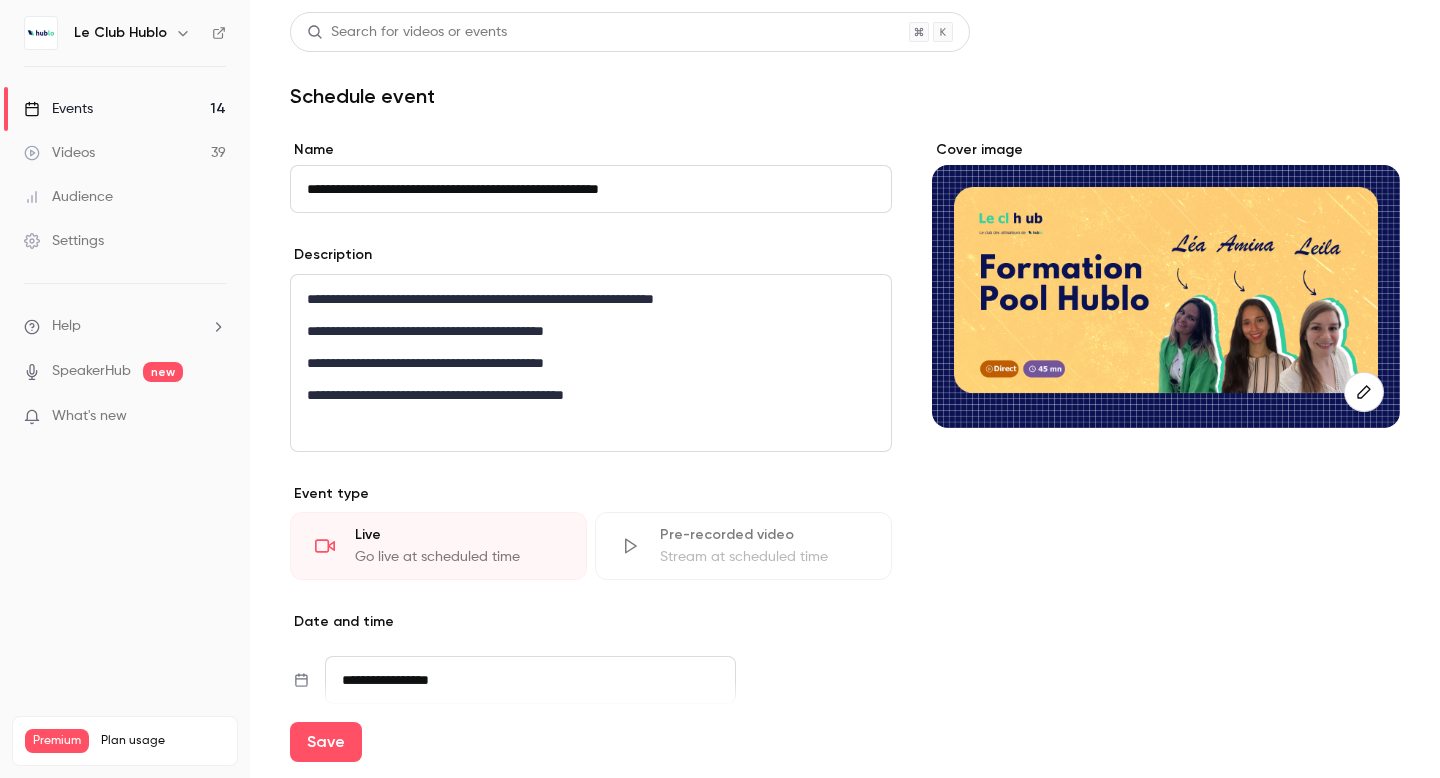 click on "**********" at bounding box center (591, 363) 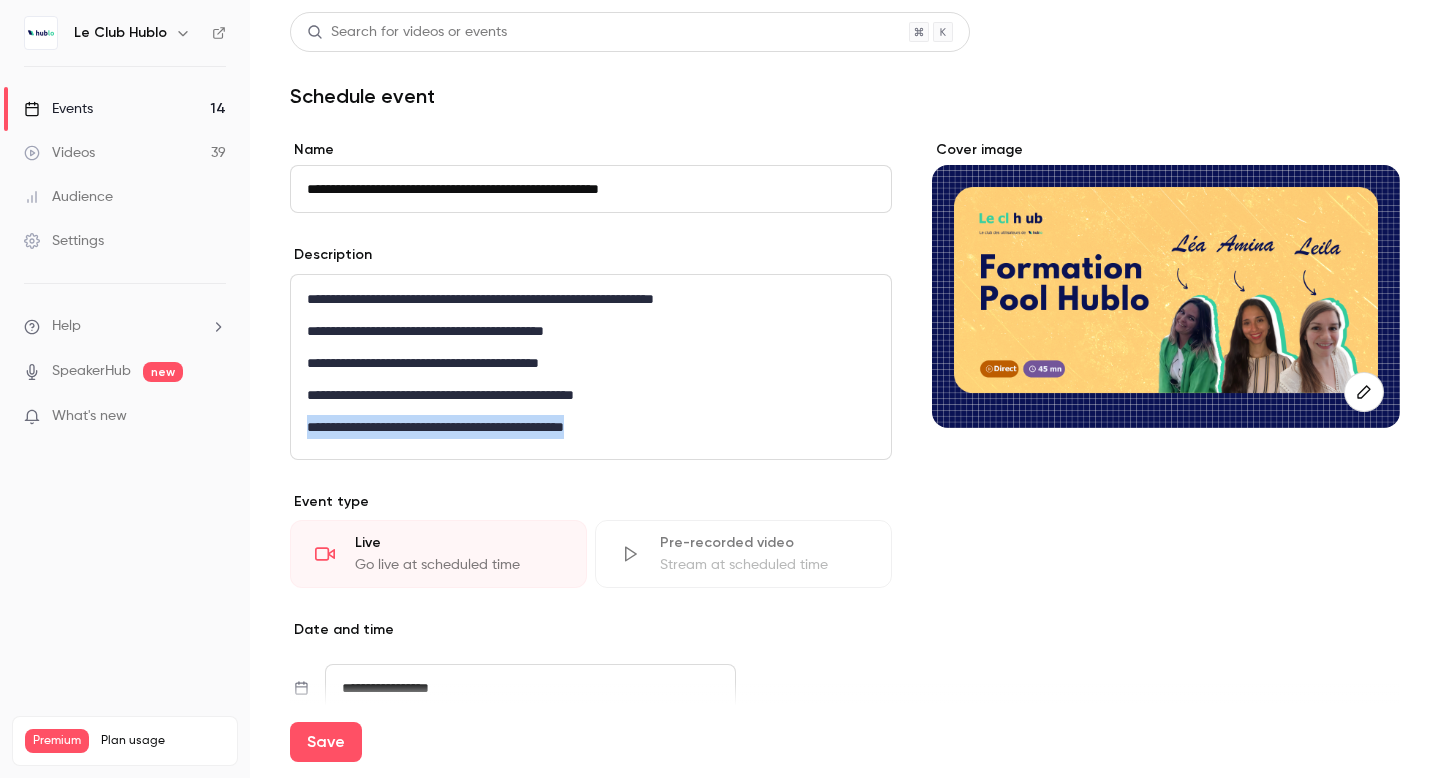 drag, startPoint x: 647, startPoint y: 426, endPoint x: 280, endPoint y: 431, distance: 367.03406 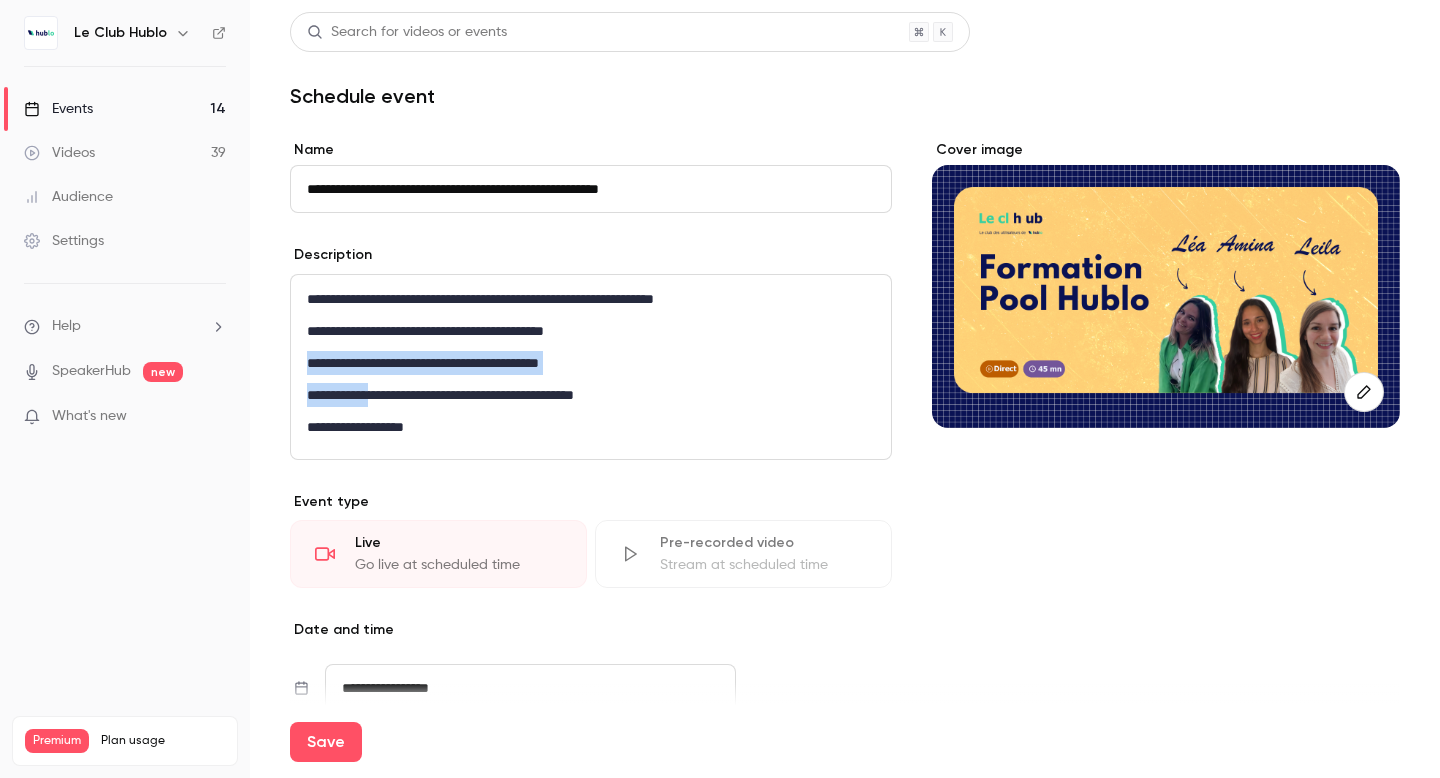drag, startPoint x: 306, startPoint y: 364, endPoint x: 383, endPoint y: 389, distance: 80.95678 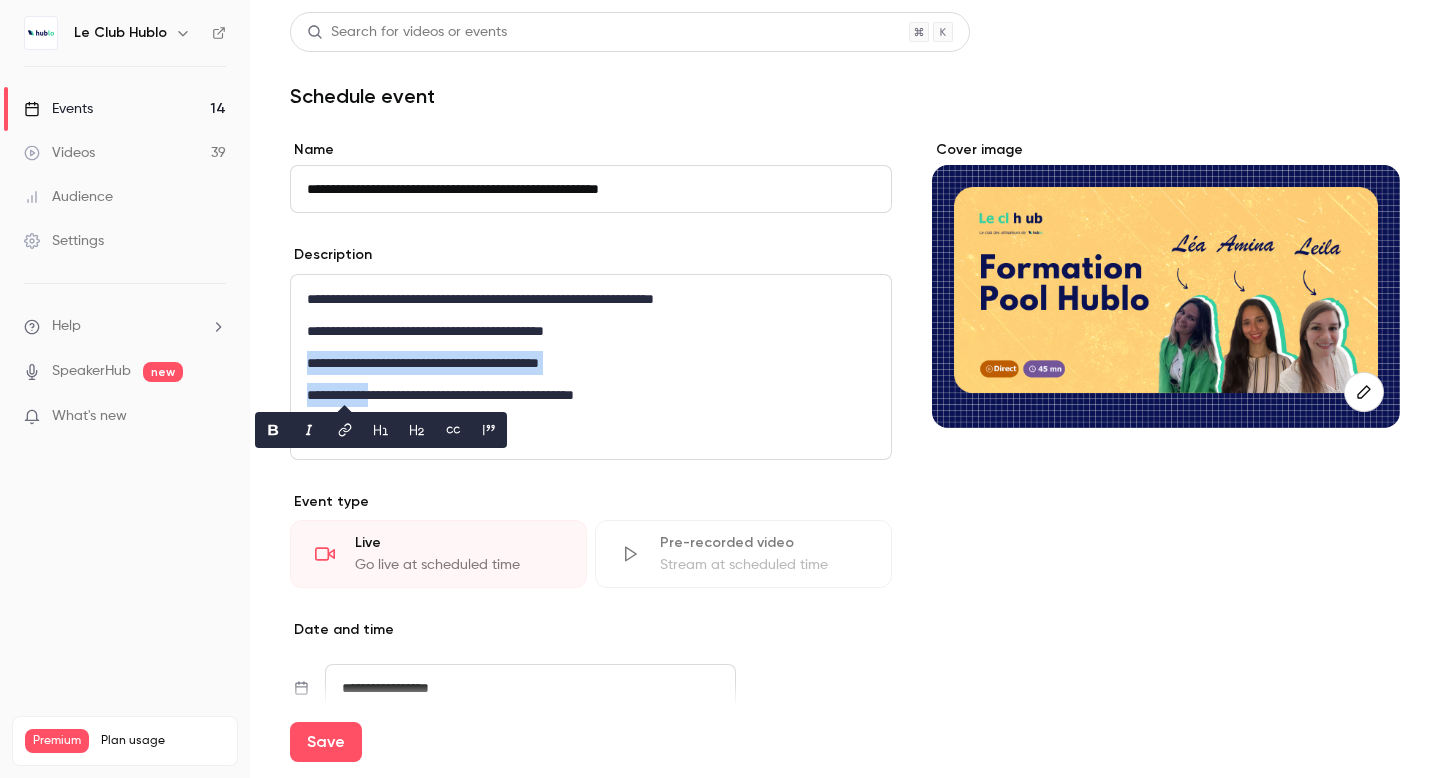 click on "**********" at bounding box center [591, 363] 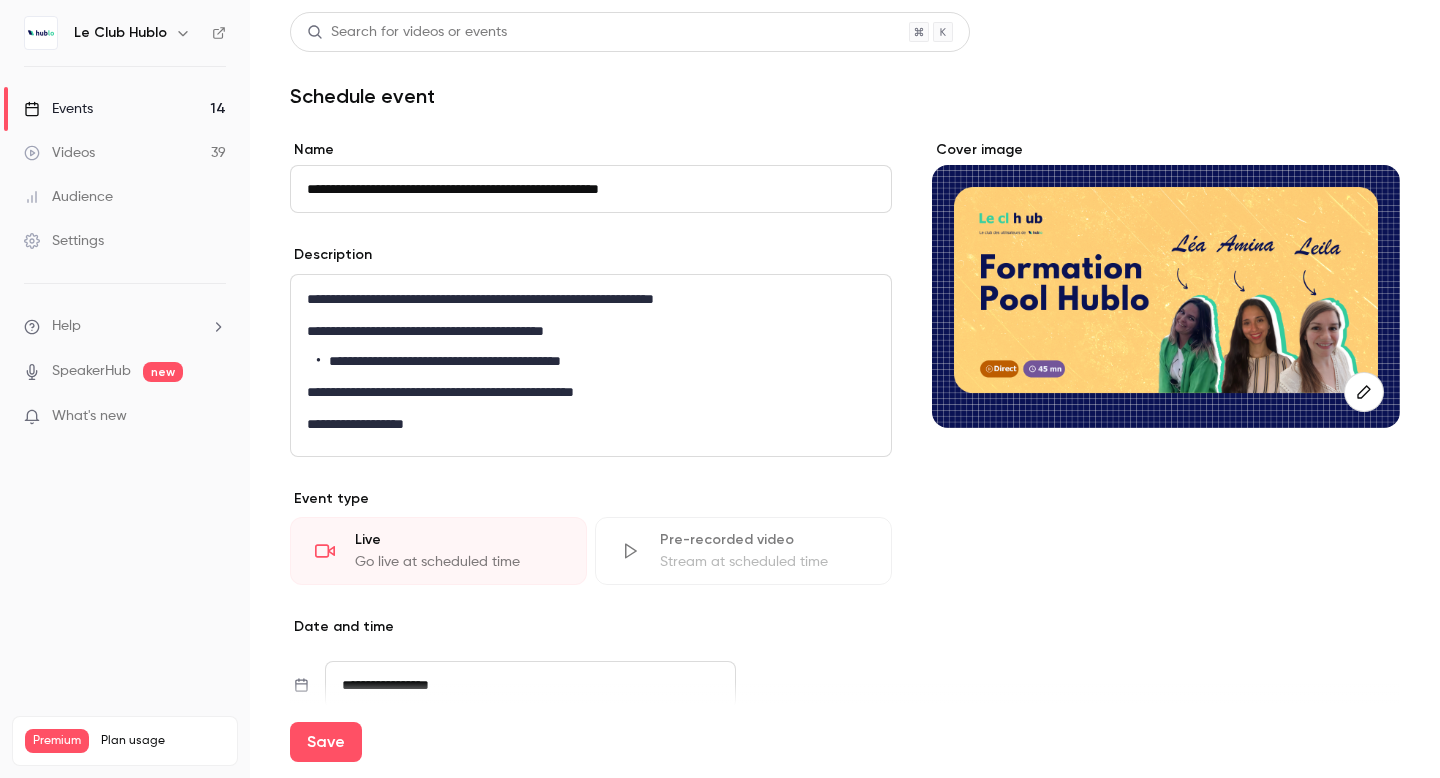 click on "**********" at bounding box center (591, 392) 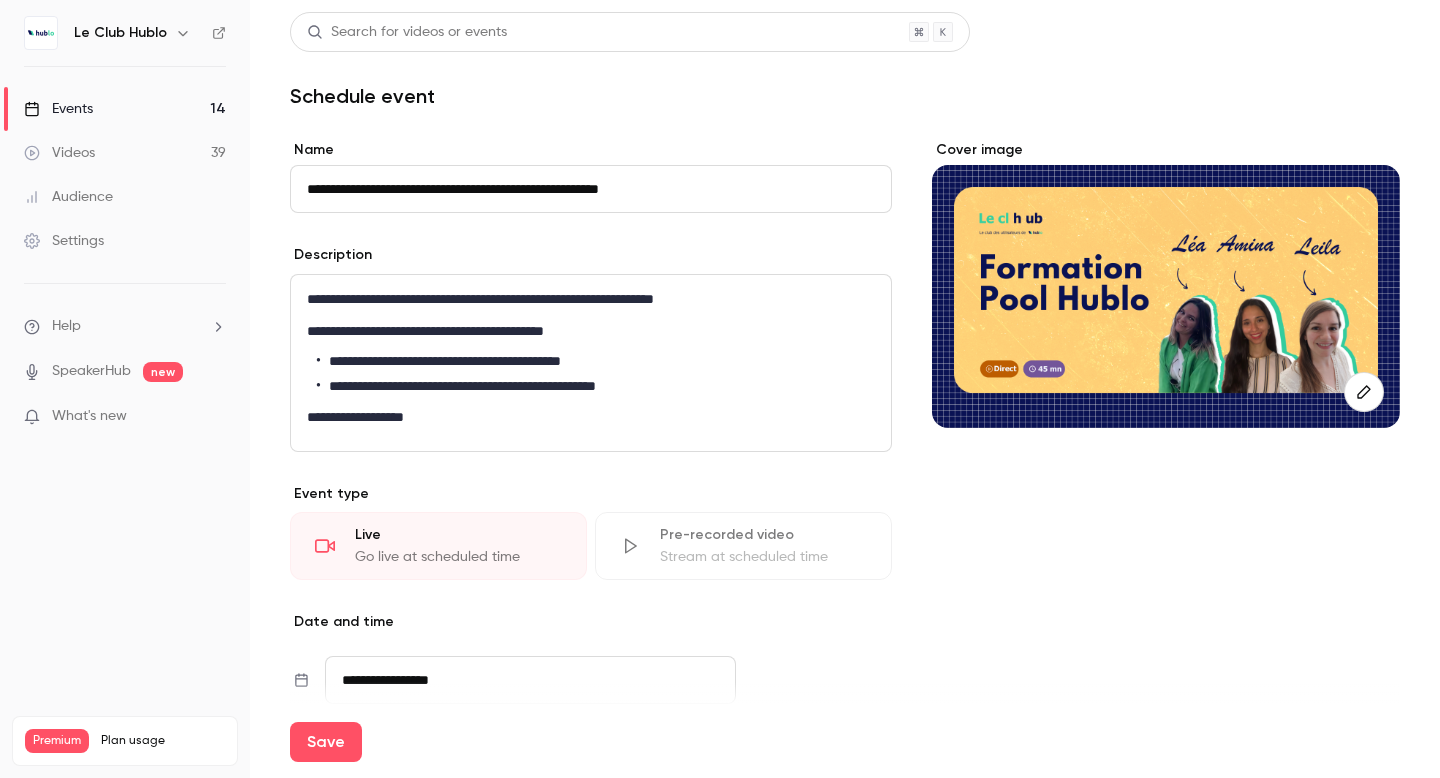 click on "**********" at bounding box center (591, 417) 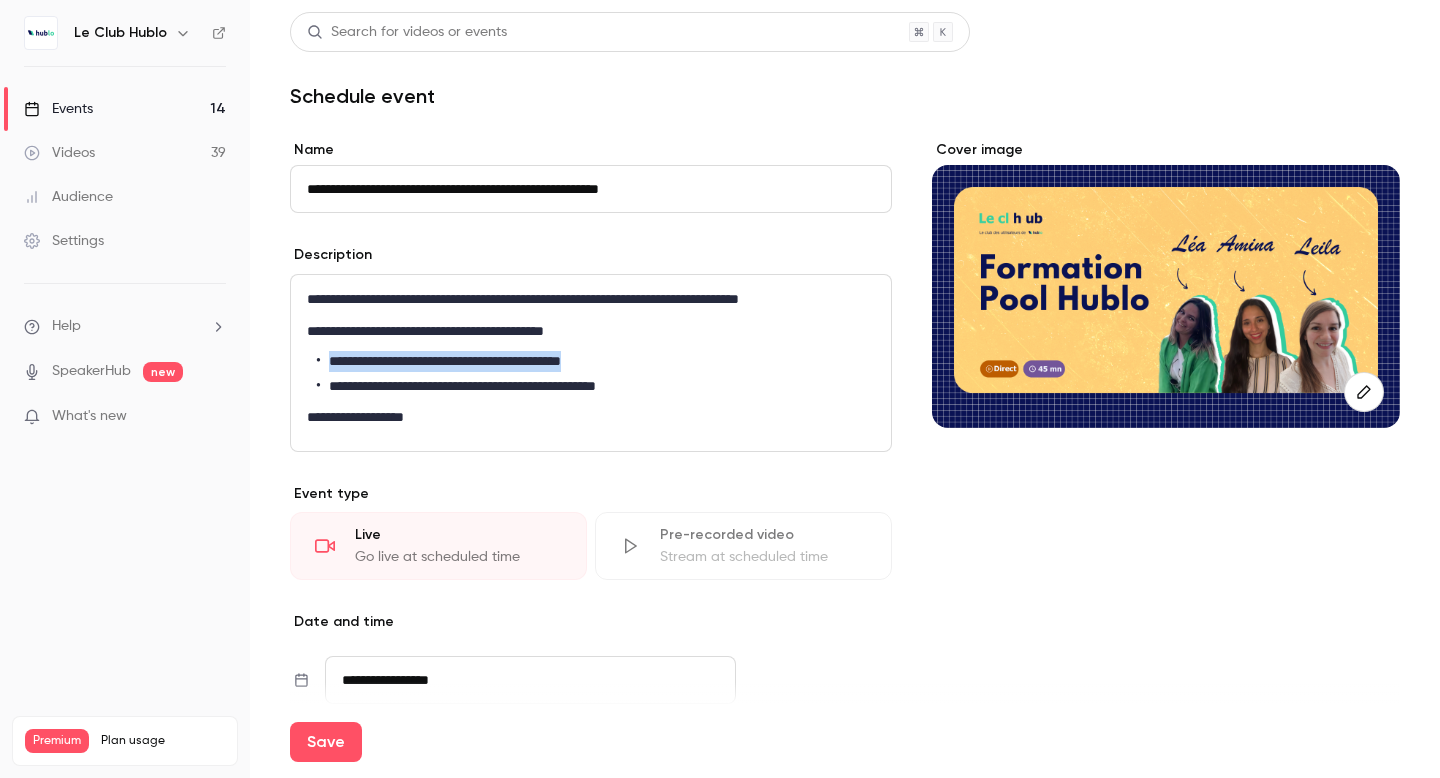 drag, startPoint x: 628, startPoint y: 361, endPoint x: 327, endPoint y: 367, distance: 301.05978 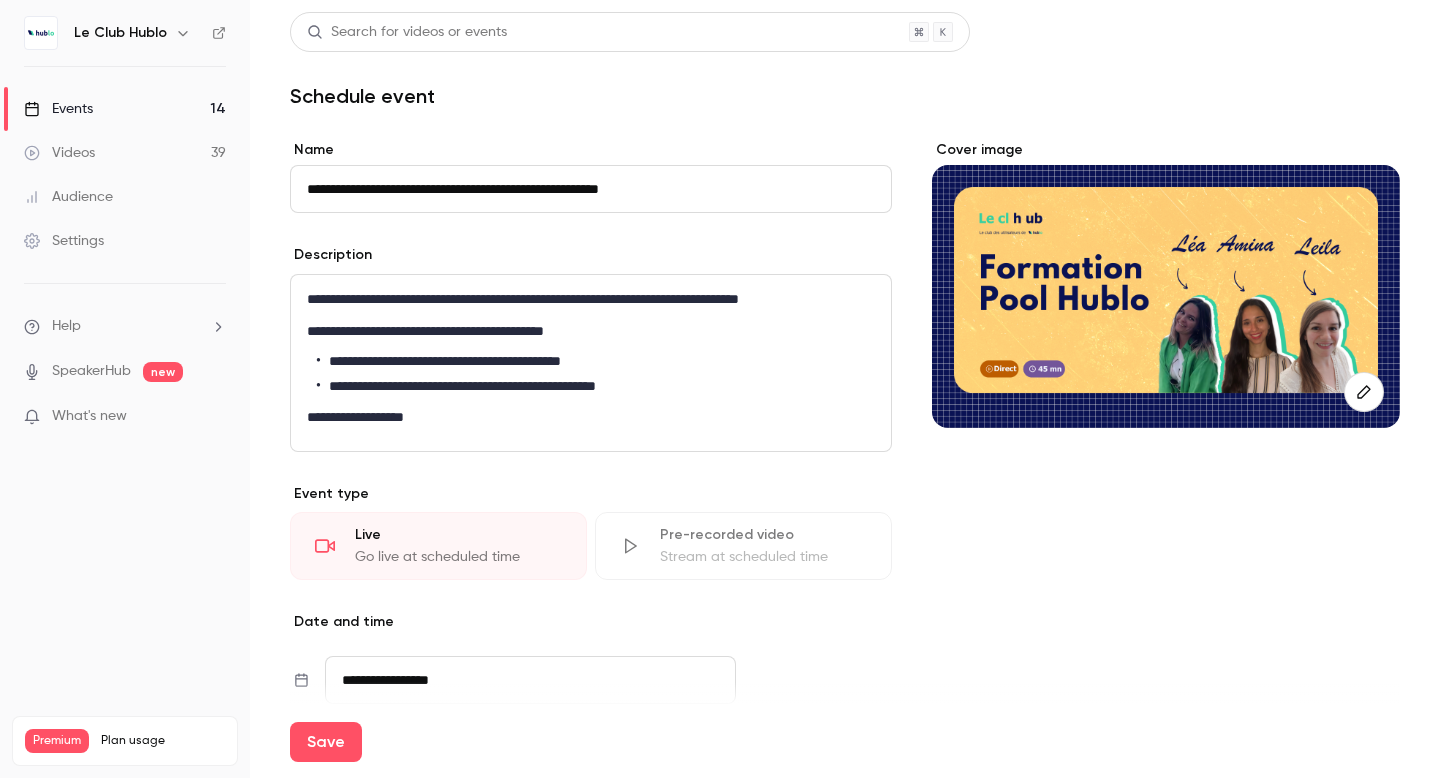 click on "**********" at bounding box center (596, 386) 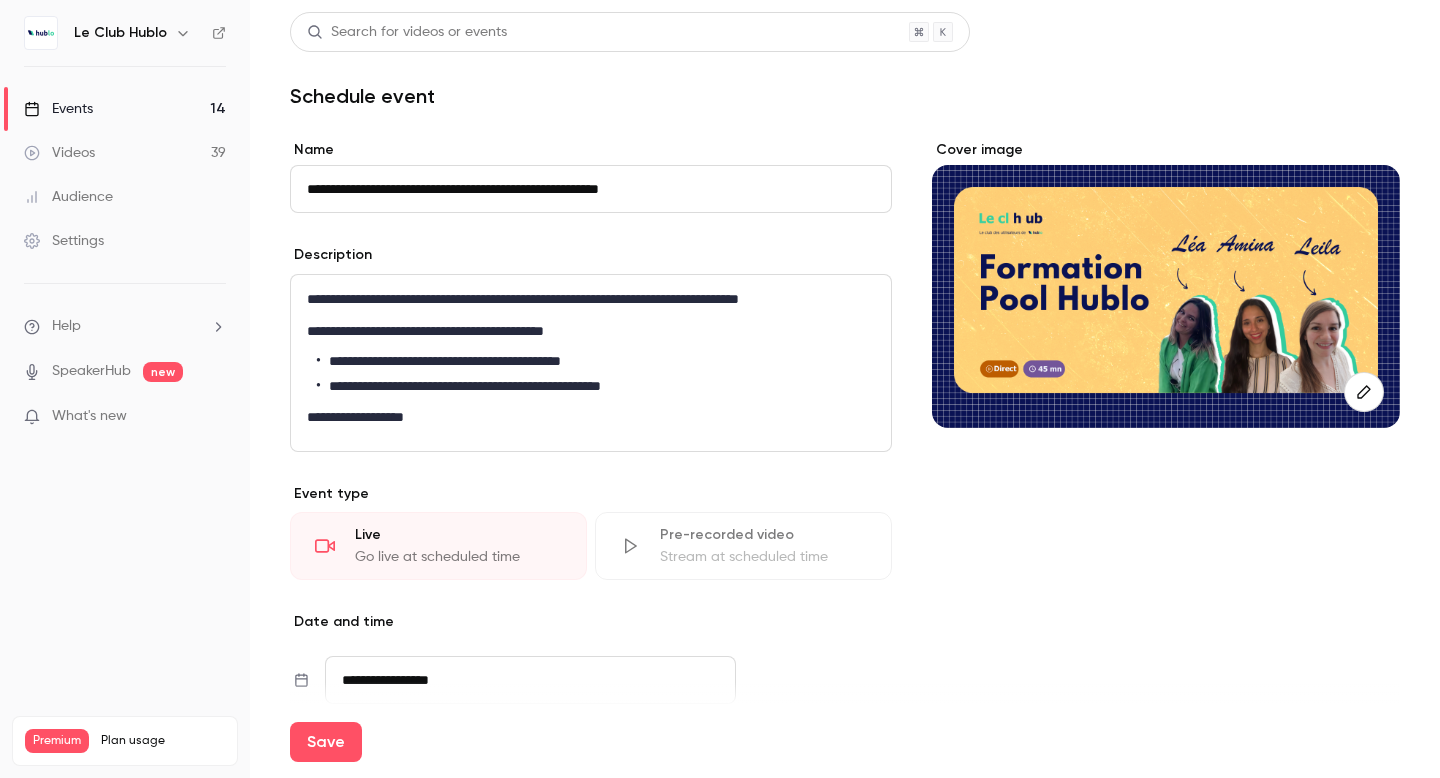 click on "**********" at bounding box center [596, 386] 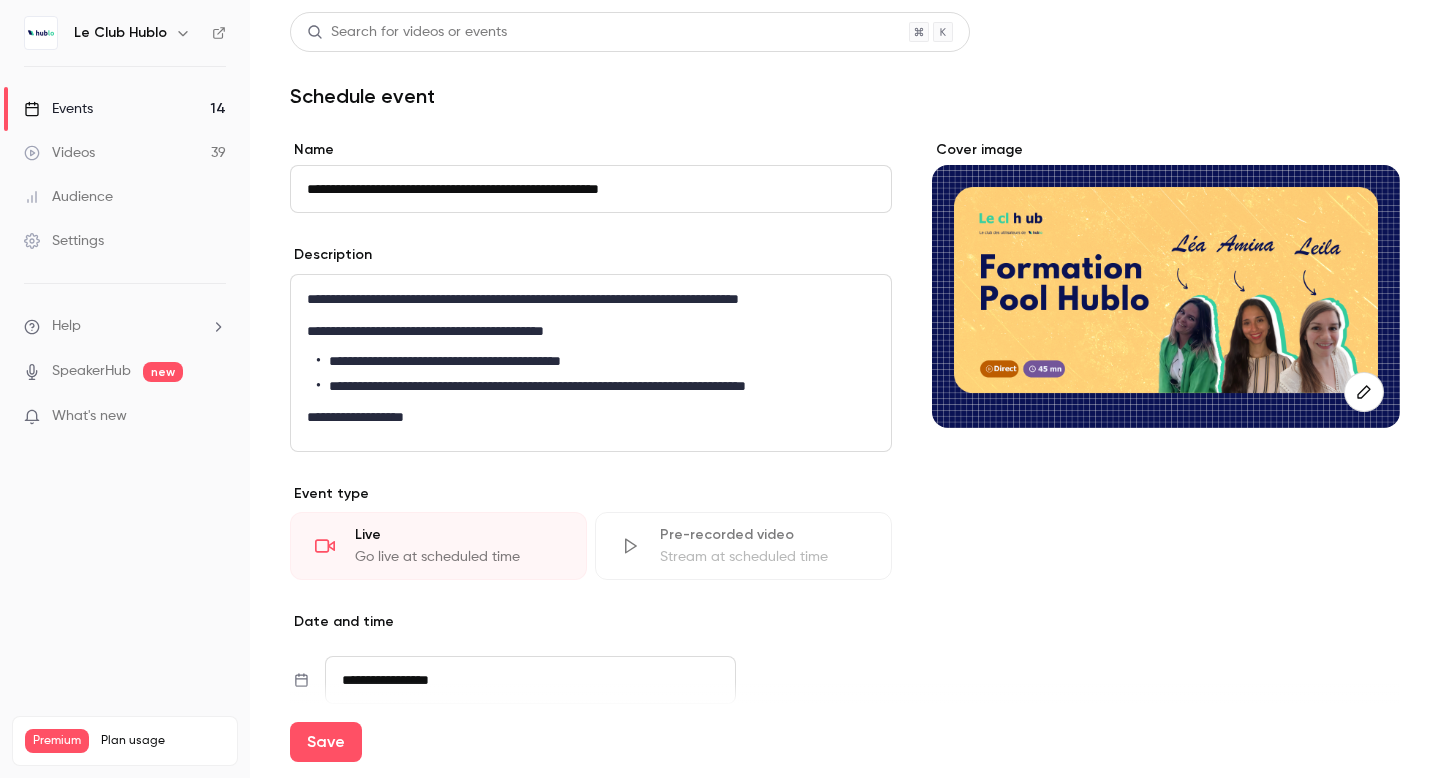 click on "**********" at bounding box center [591, 417] 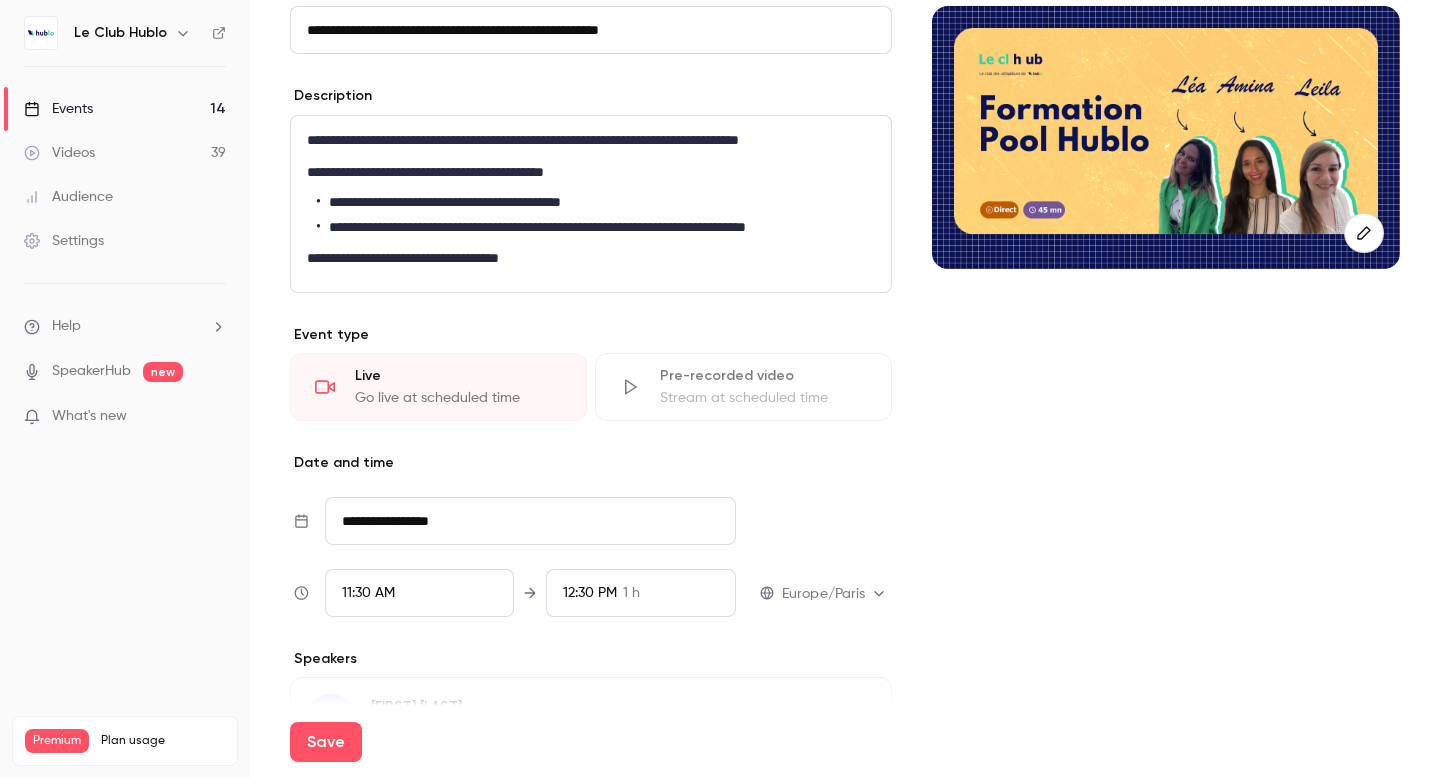 scroll, scrollTop: 167, scrollLeft: 0, axis: vertical 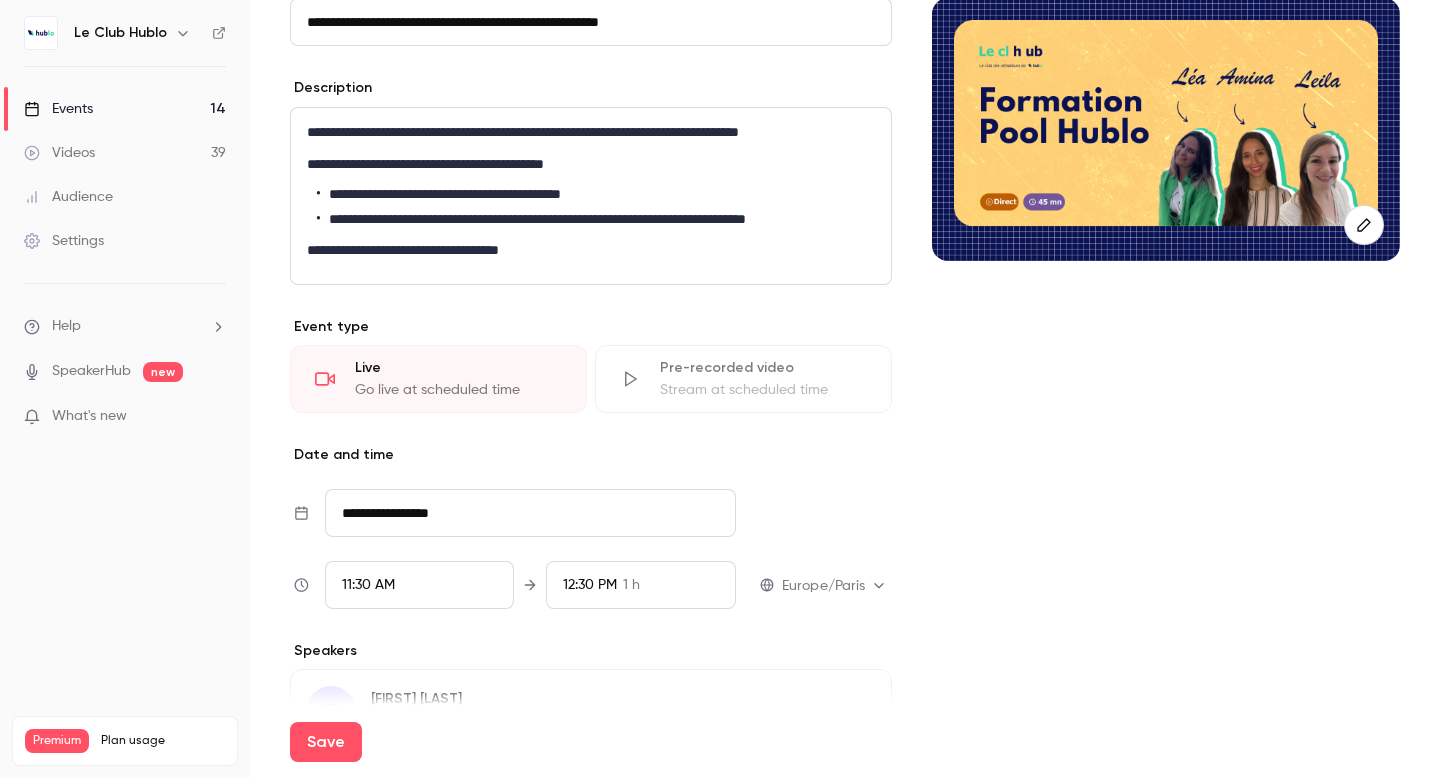 click on "**********" at bounding box center [591, 132] 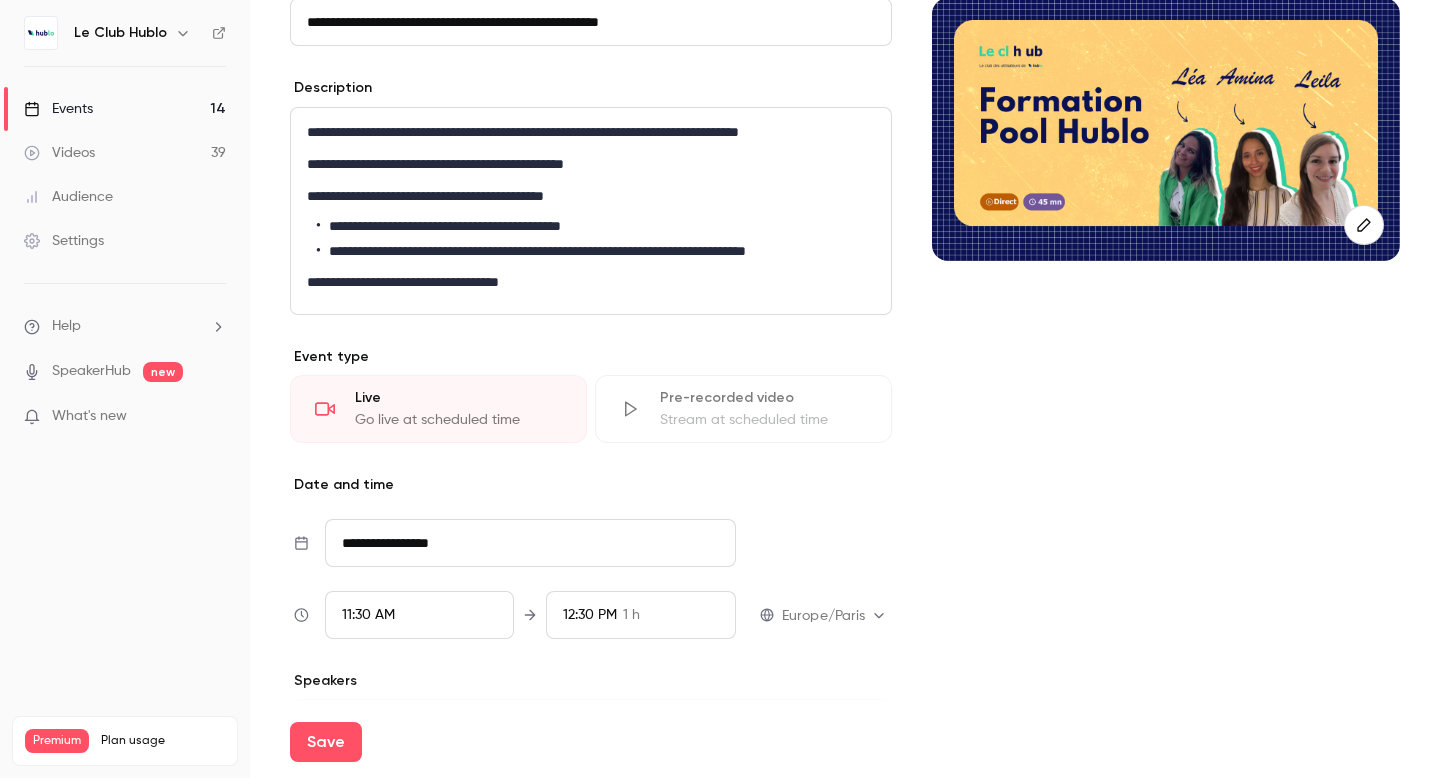 click on "**********" at bounding box center (591, 164) 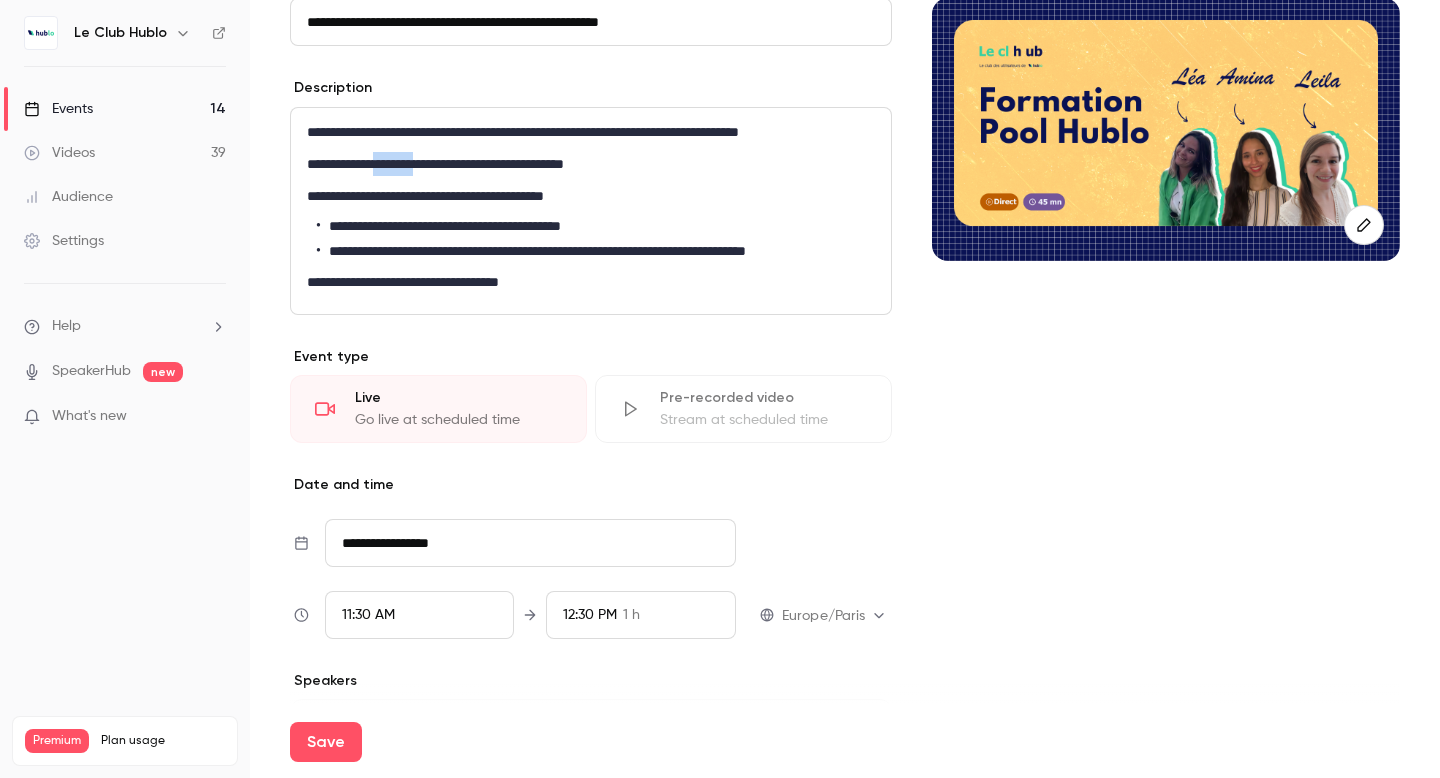drag, startPoint x: 439, startPoint y: 159, endPoint x: 392, endPoint y: 159, distance: 47 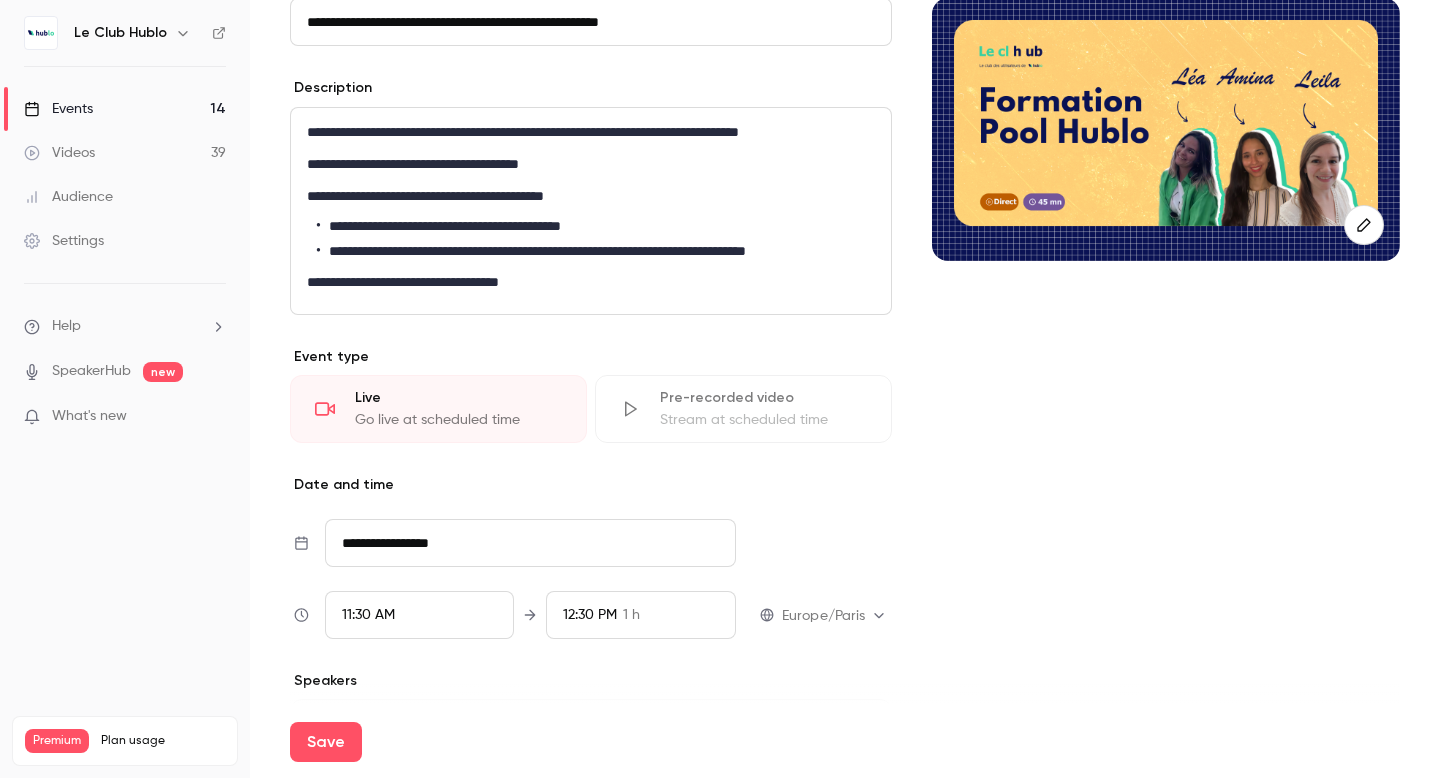 click on "**********" at bounding box center (591, 164) 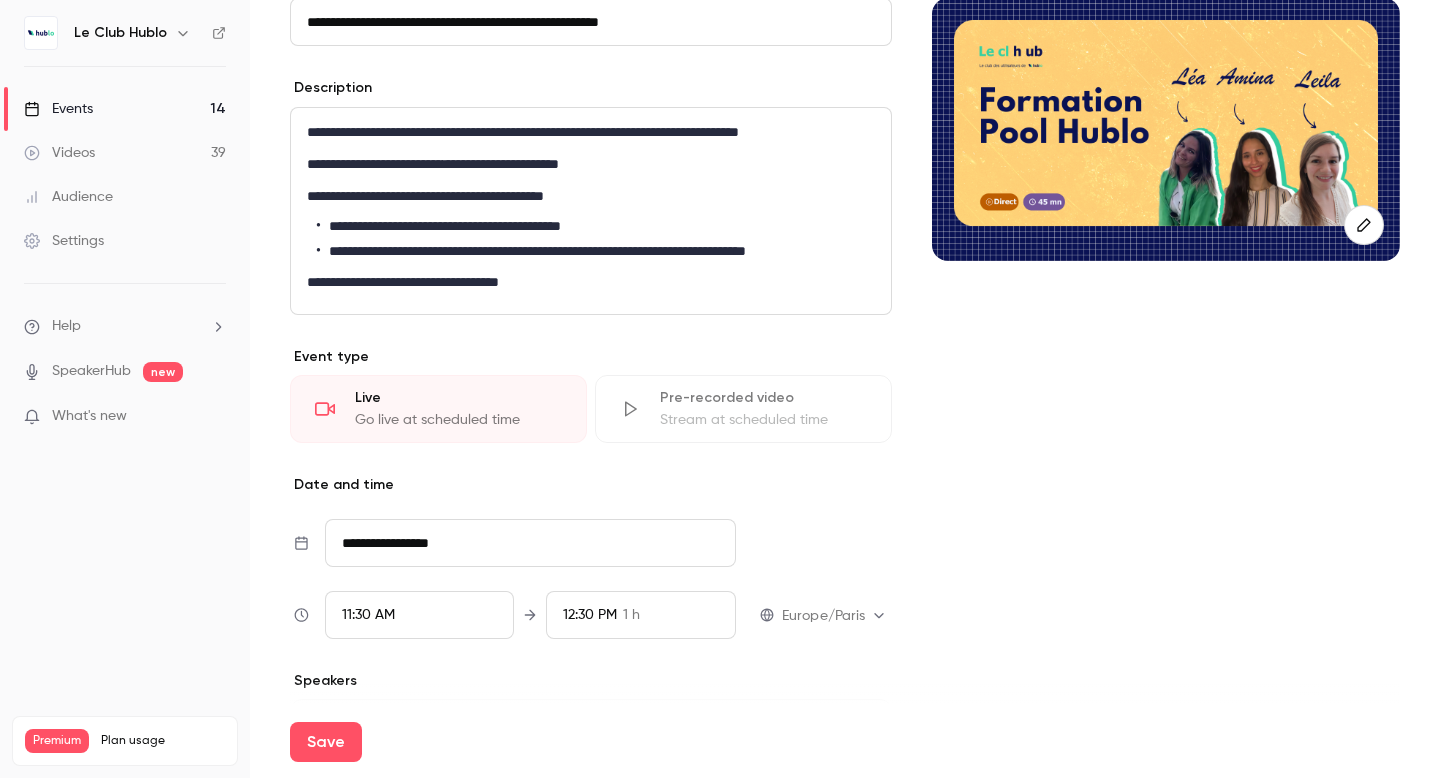 scroll, scrollTop: 0, scrollLeft: 0, axis: both 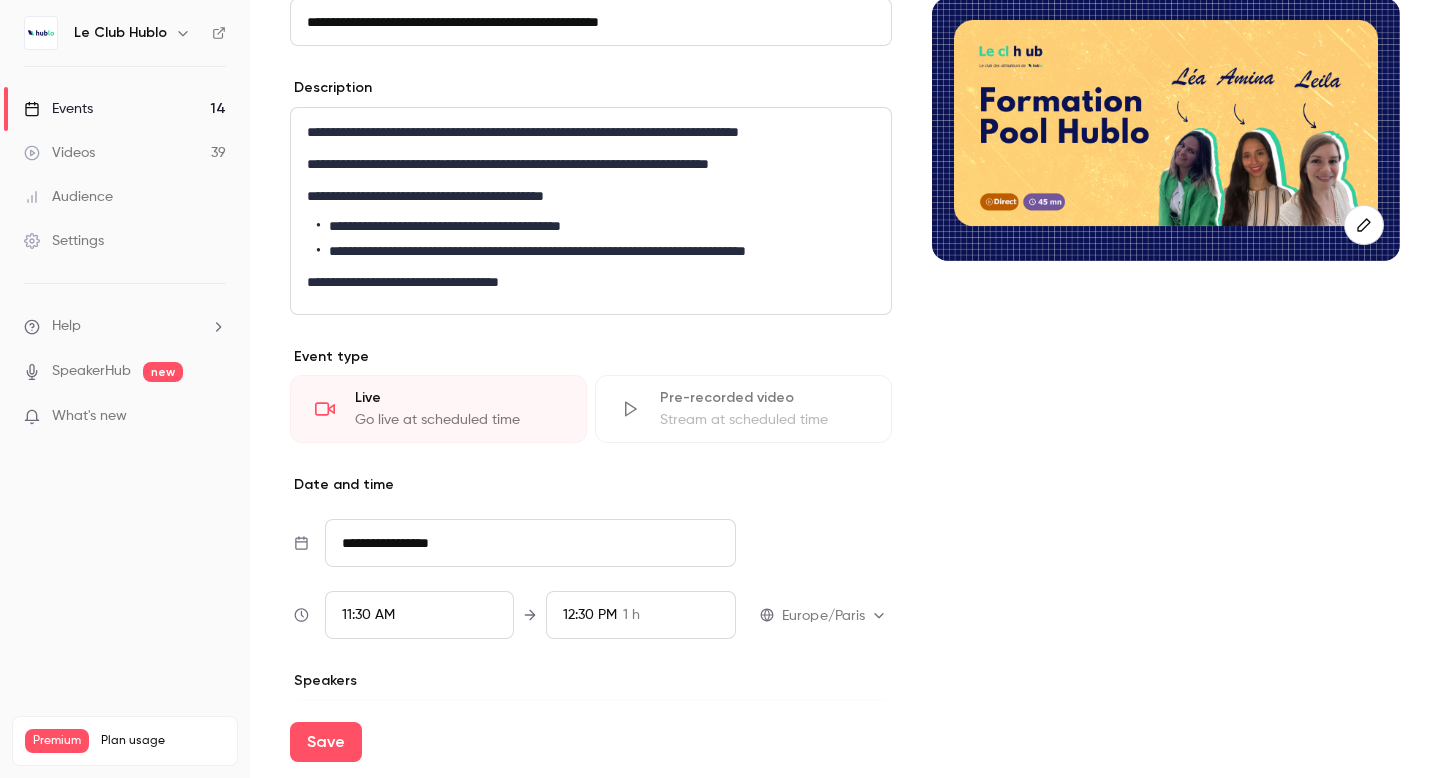 click on "**********" at bounding box center [591, 164] 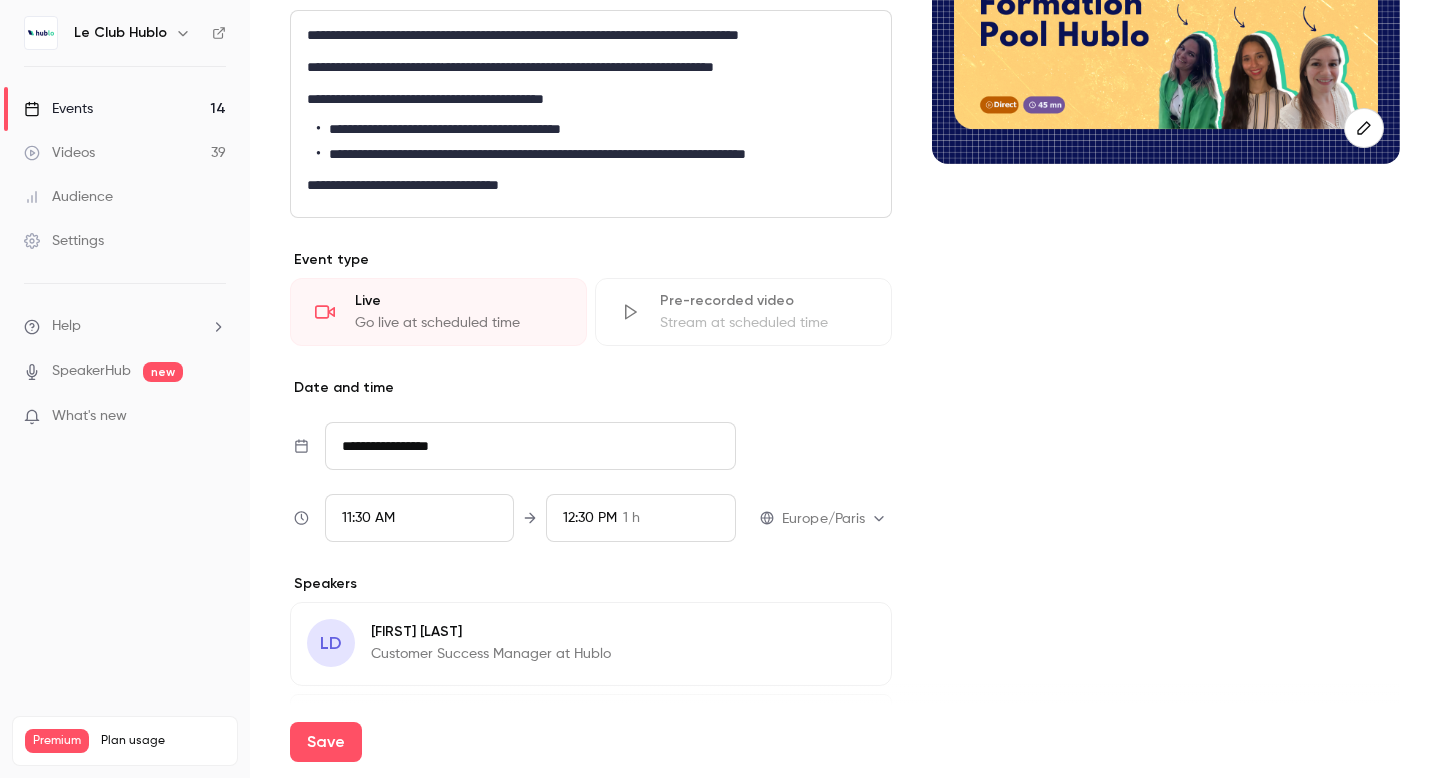 scroll, scrollTop: 266, scrollLeft: 0, axis: vertical 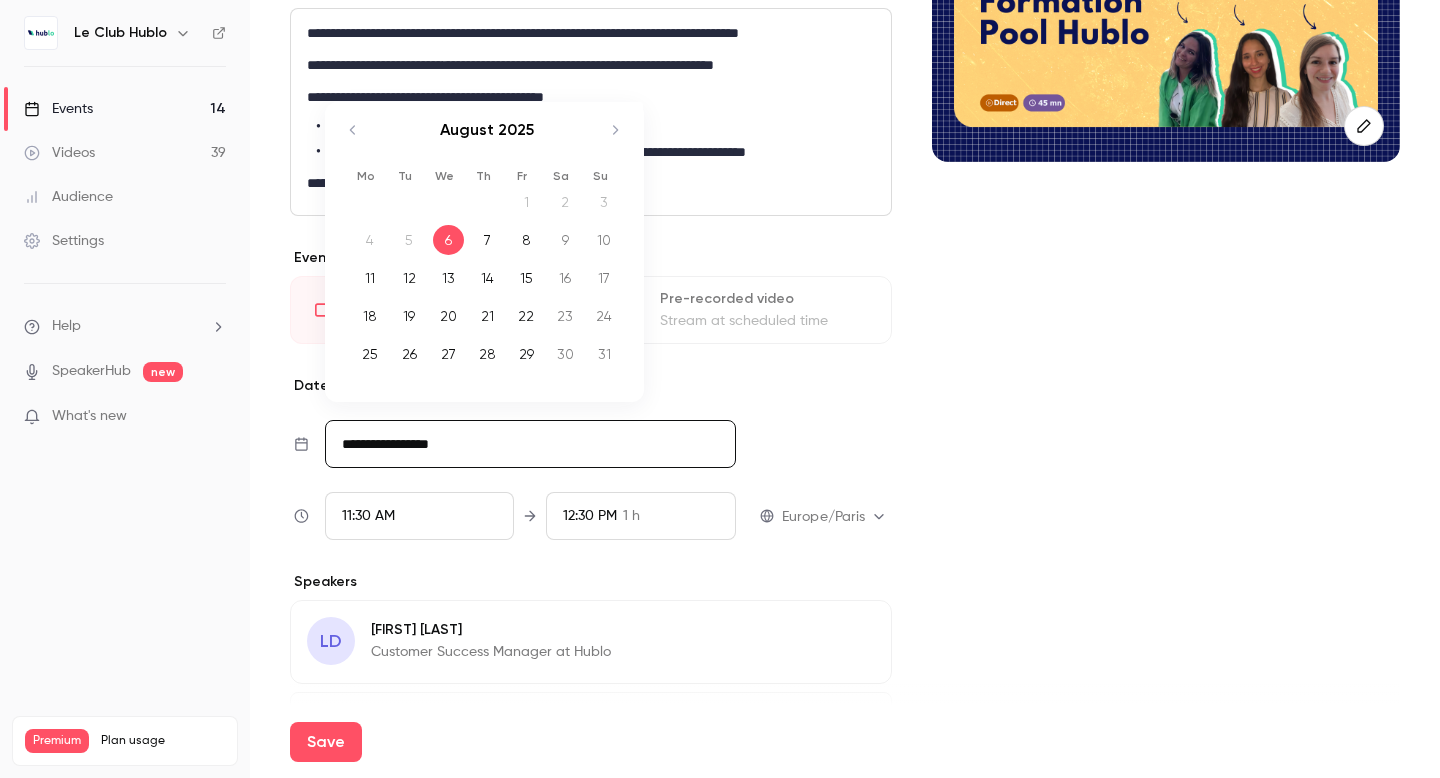click on "**********" at bounding box center [530, 444] 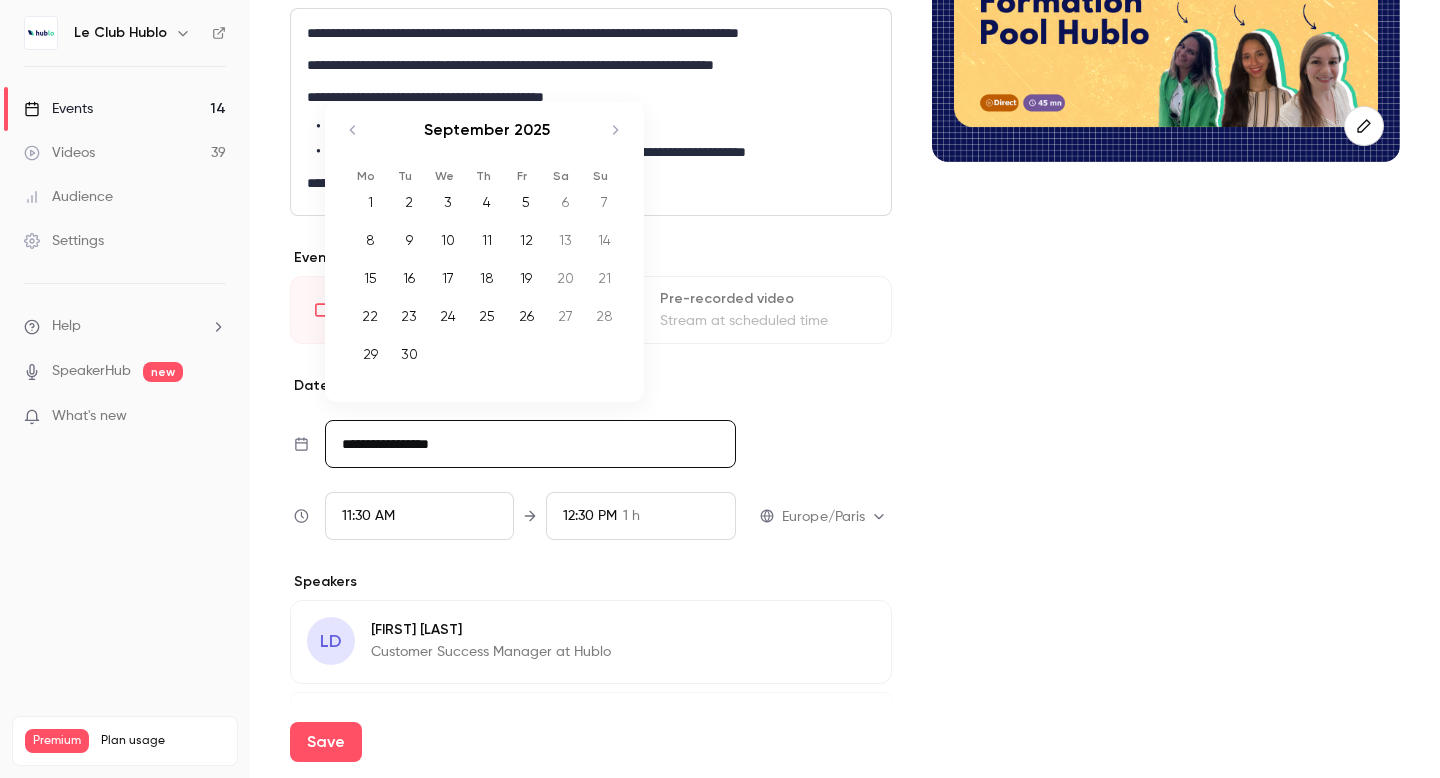 click 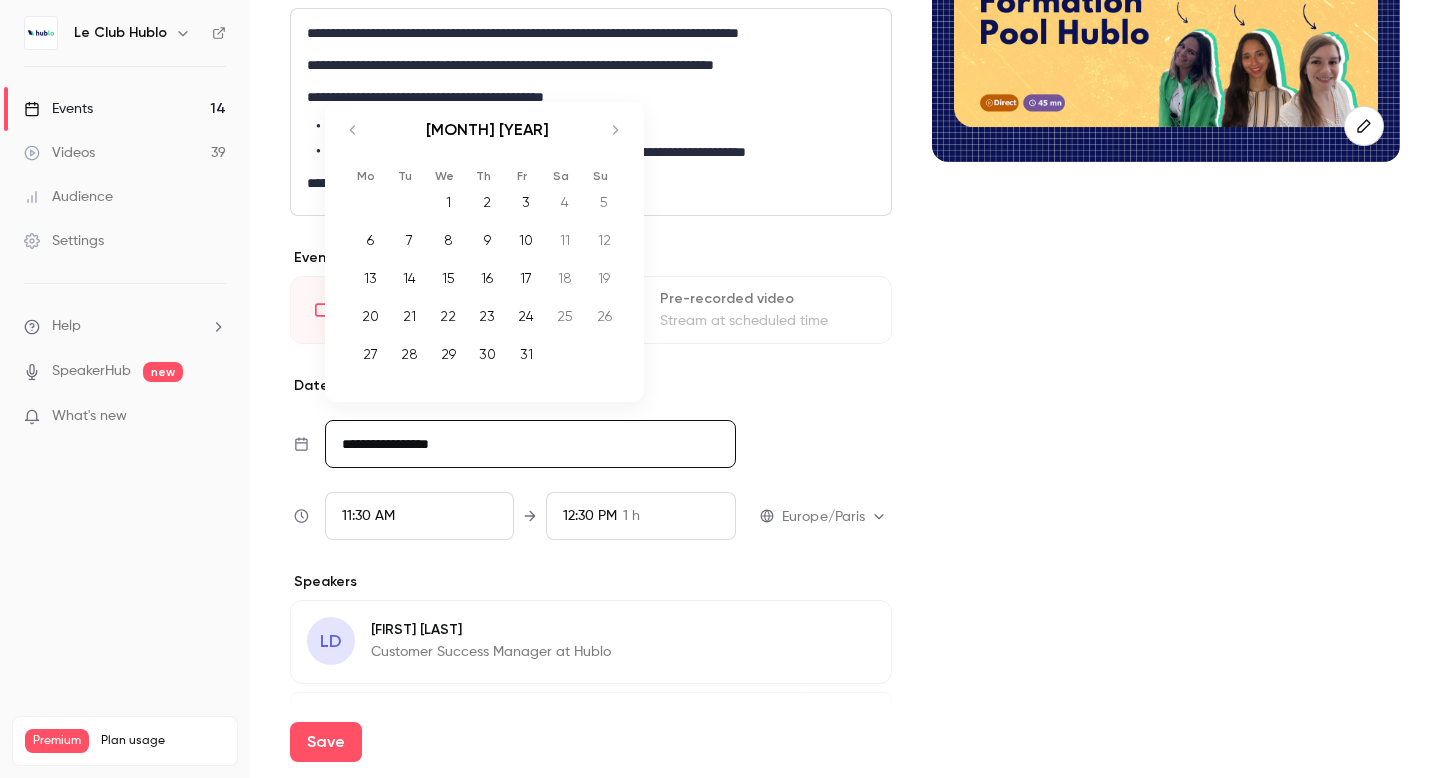 click on "7" at bounding box center (409, 240) 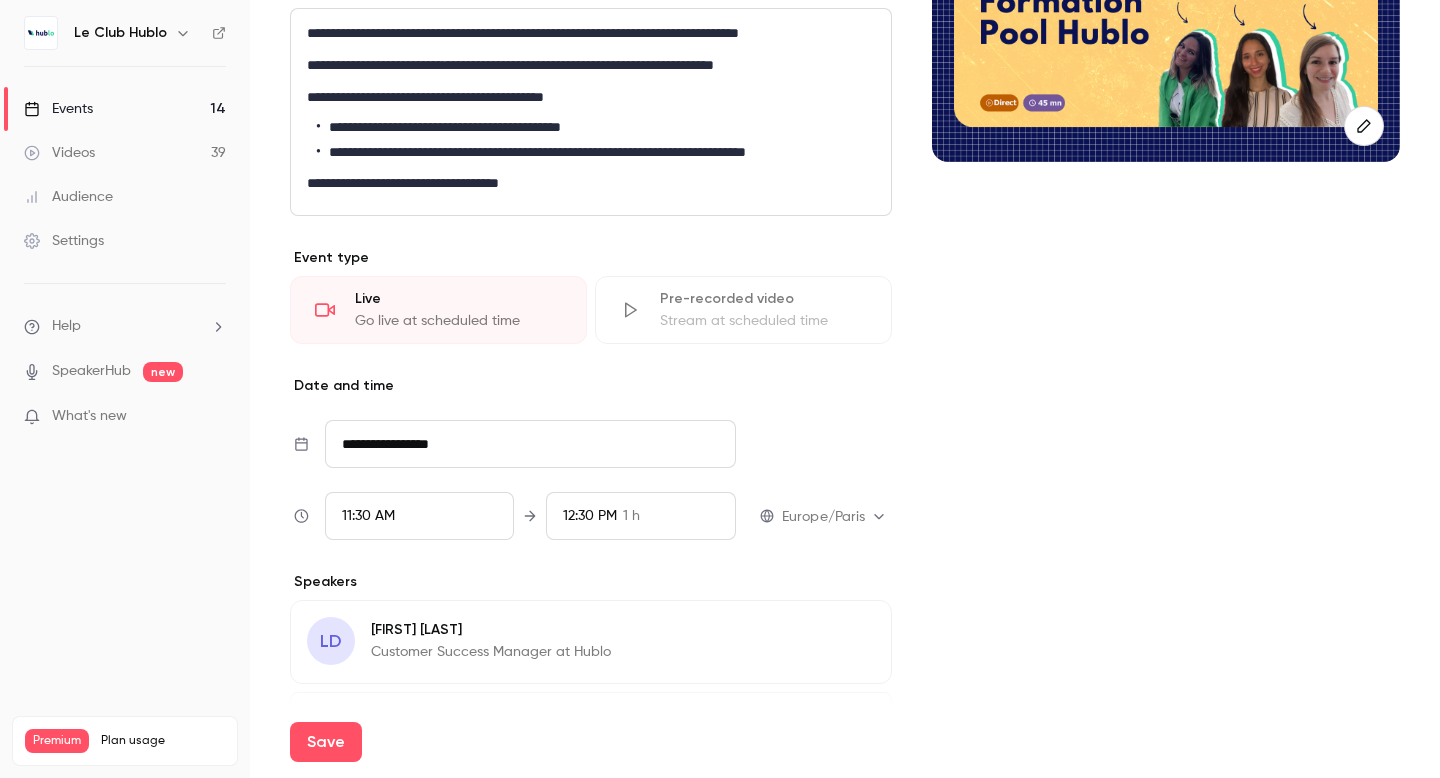 click on "11:30 AM" at bounding box center [368, 516] 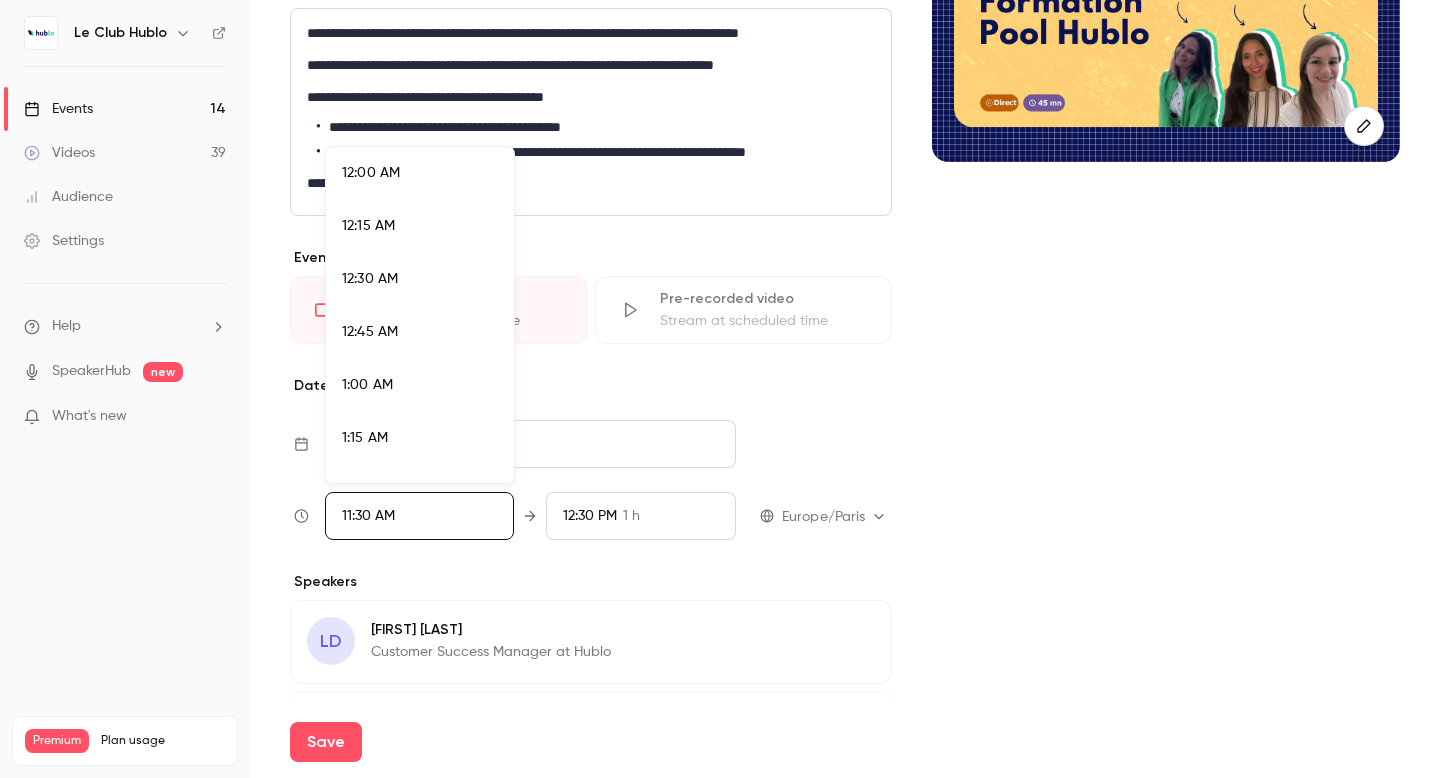 scroll, scrollTop: 2296, scrollLeft: 0, axis: vertical 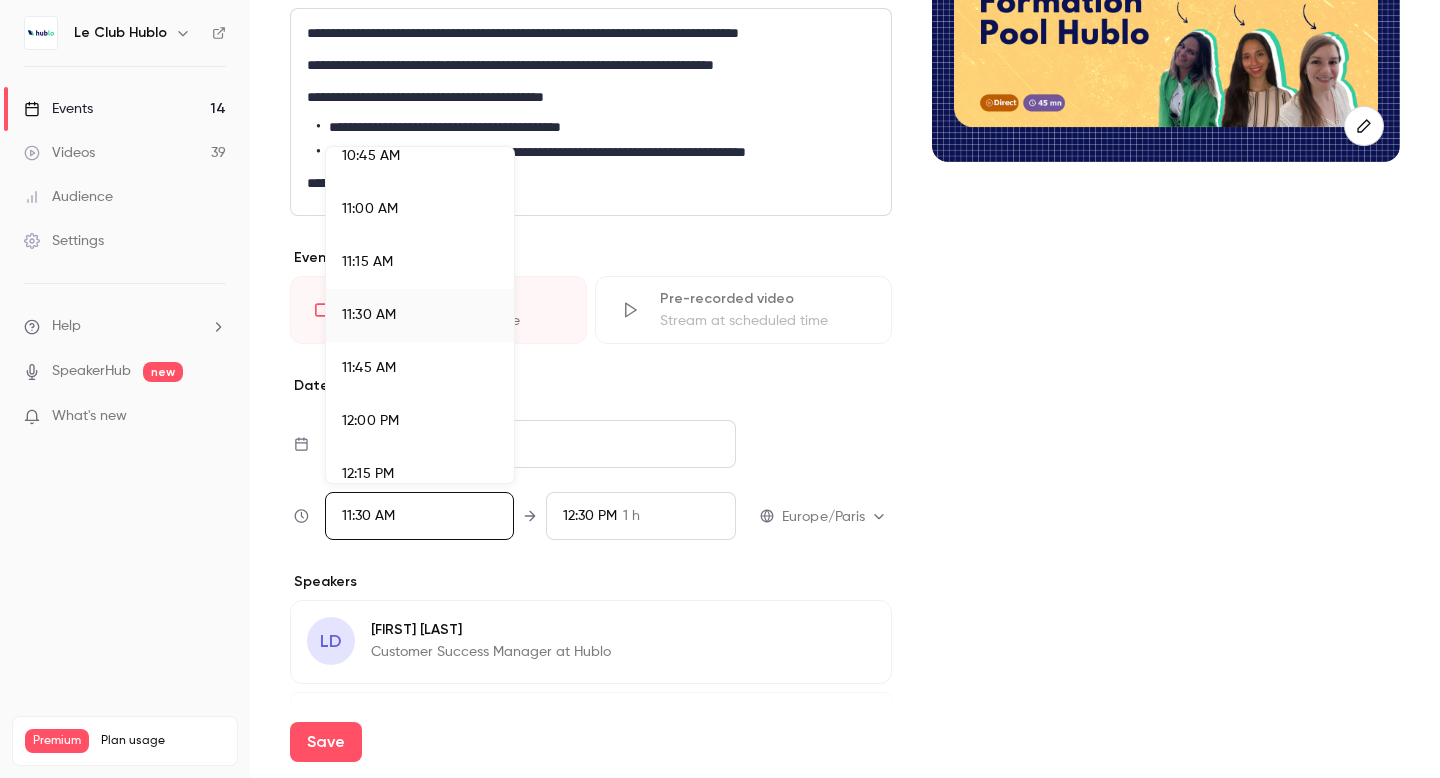 click on "11:00 AM" at bounding box center (370, 209) 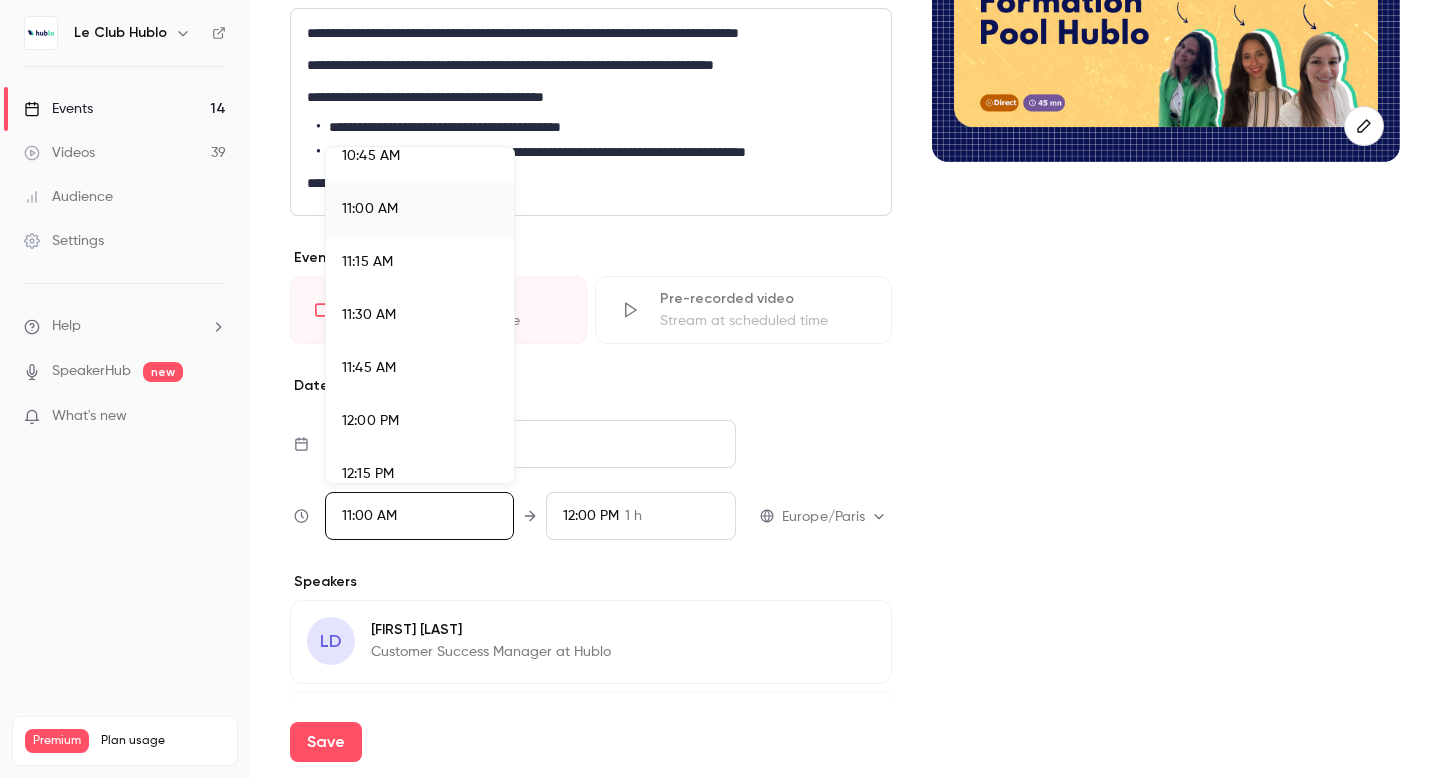 click at bounding box center [720, 389] 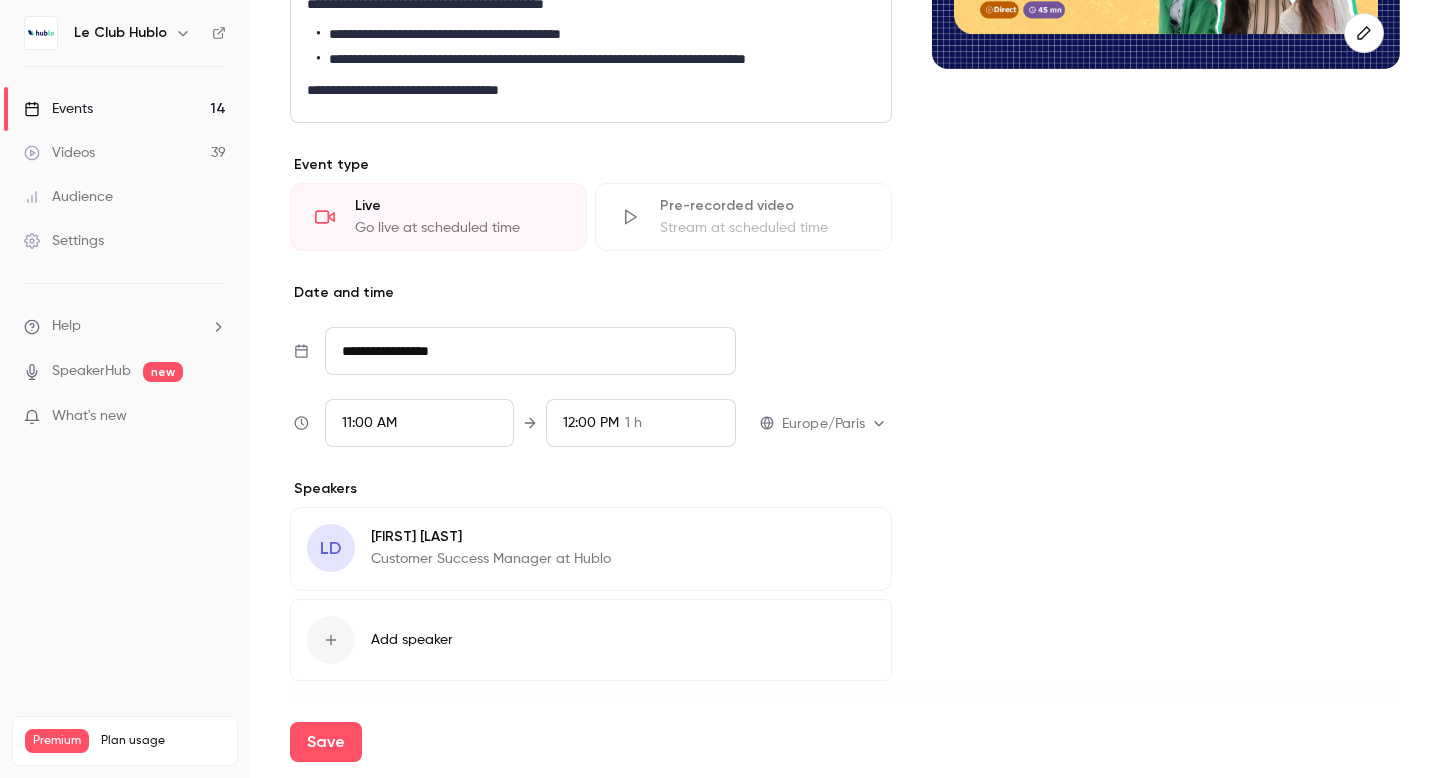 scroll, scrollTop: 422, scrollLeft: 0, axis: vertical 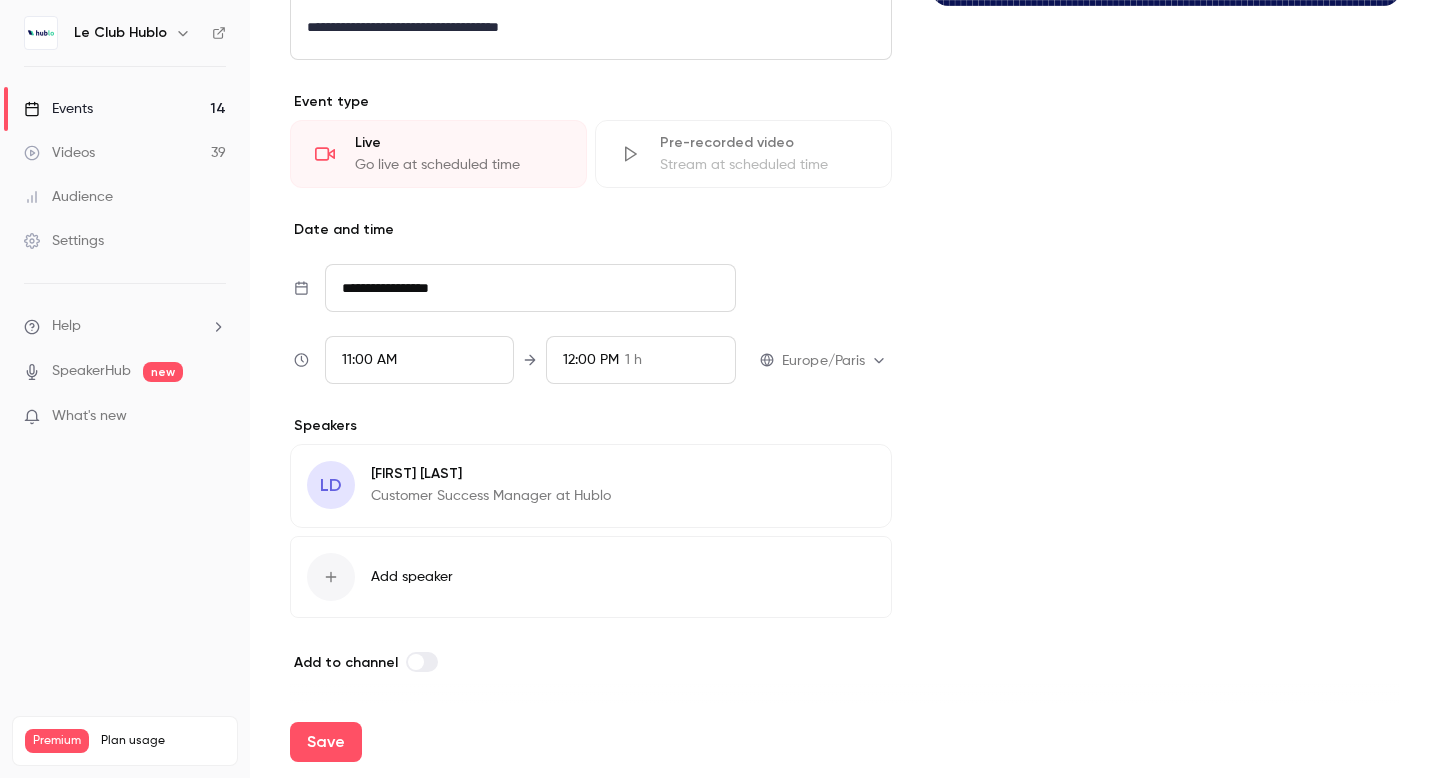 click on "Add speaker" at bounding box center [412, 577] 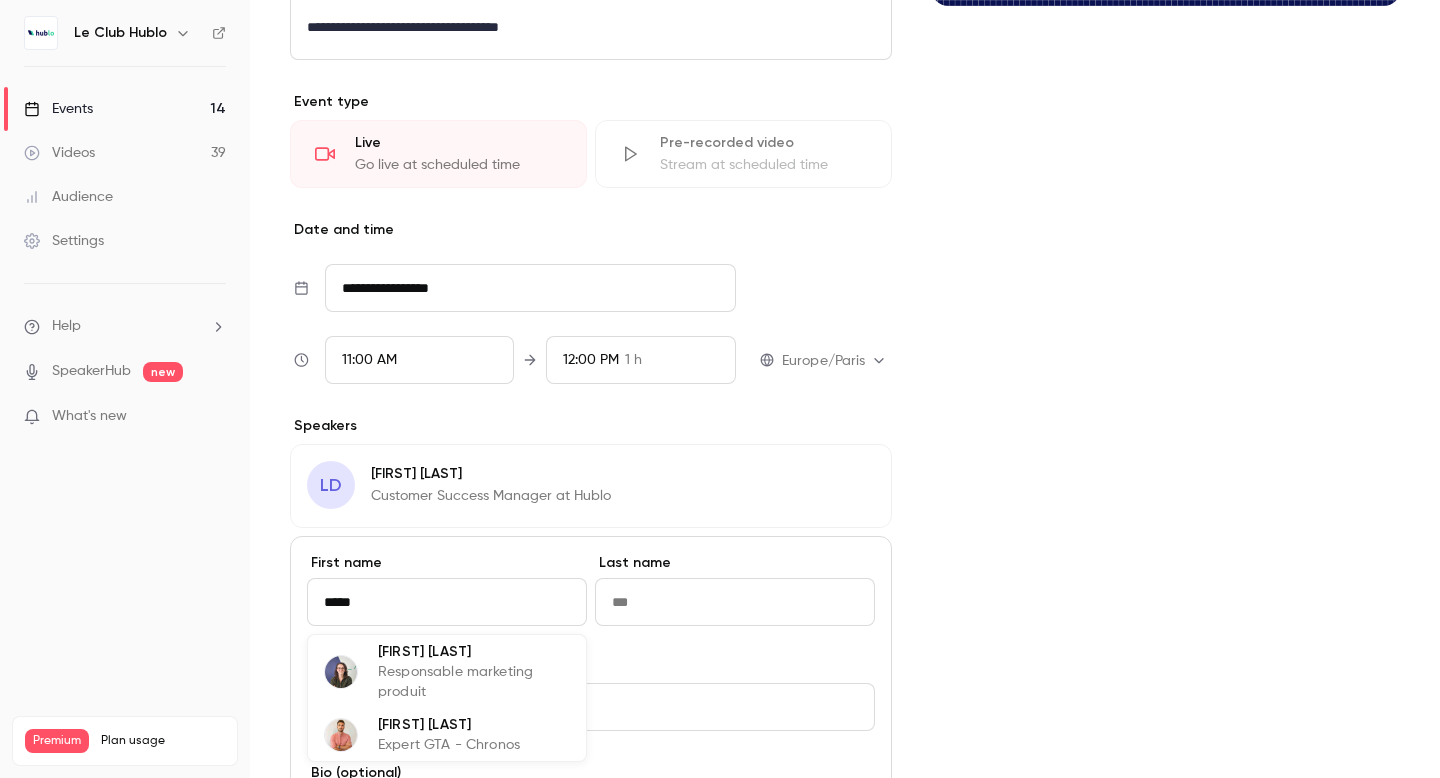 type on "******" 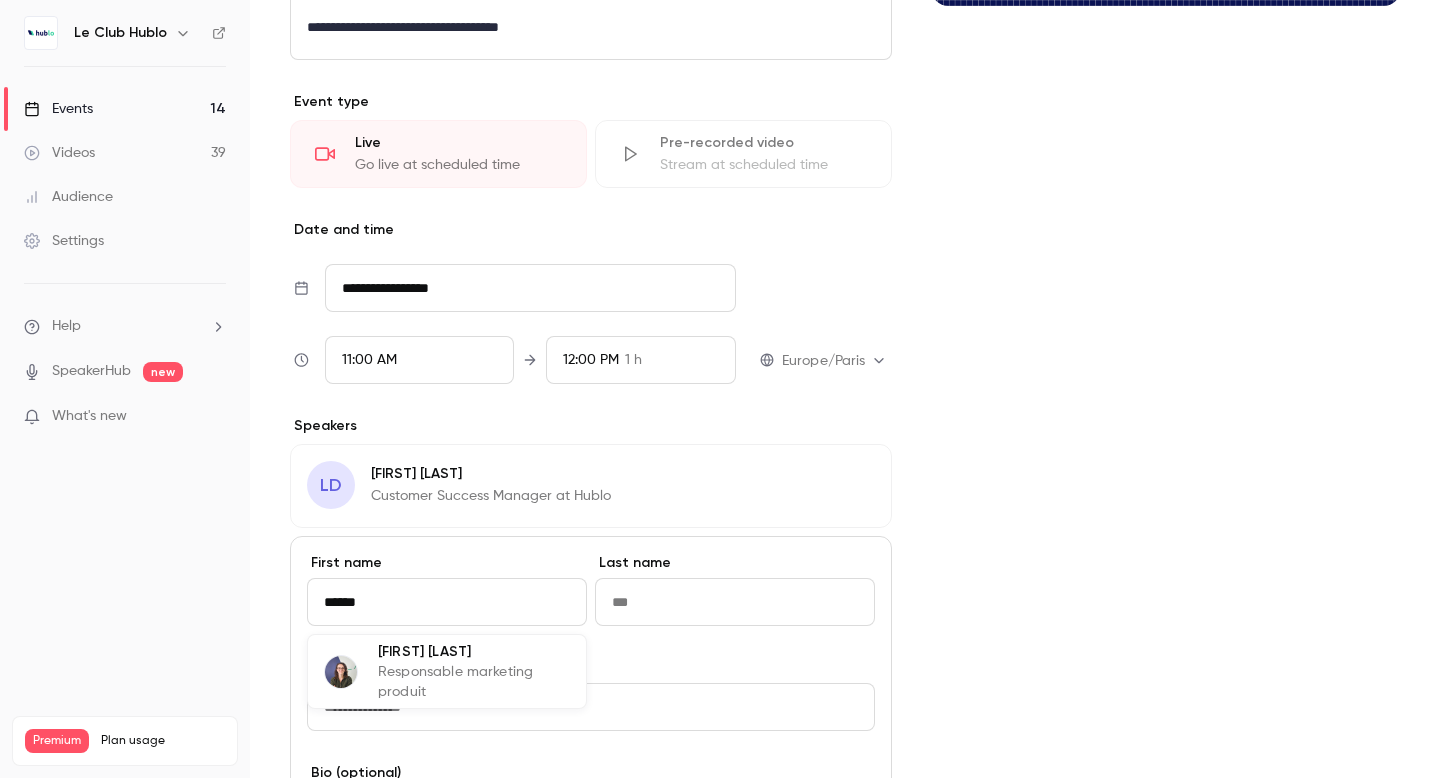 click on "[FIRST] [LAST]" at bounding box center (474, 651) 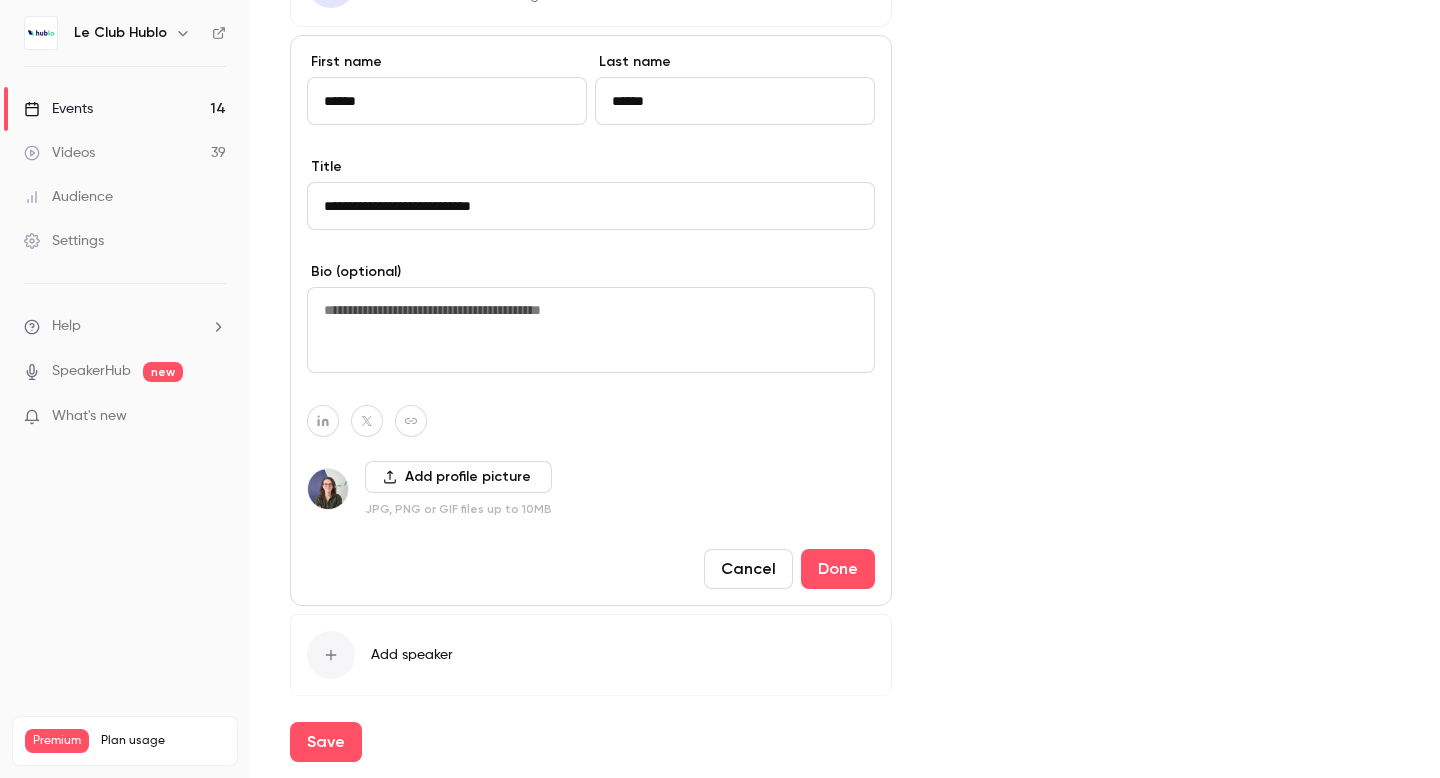 scroll, scrollTop: 1001, scrollLeft: 0, axis: vertical 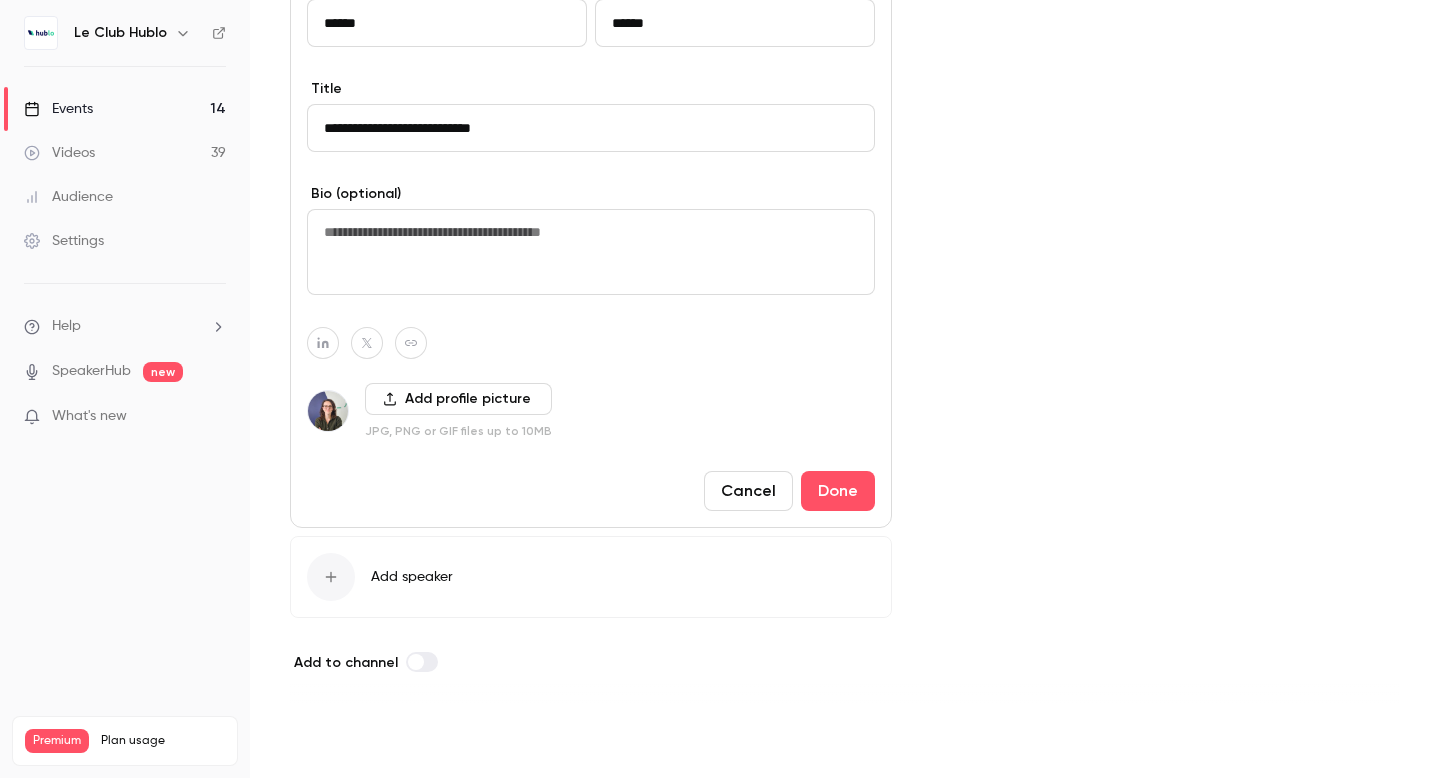type on "******" 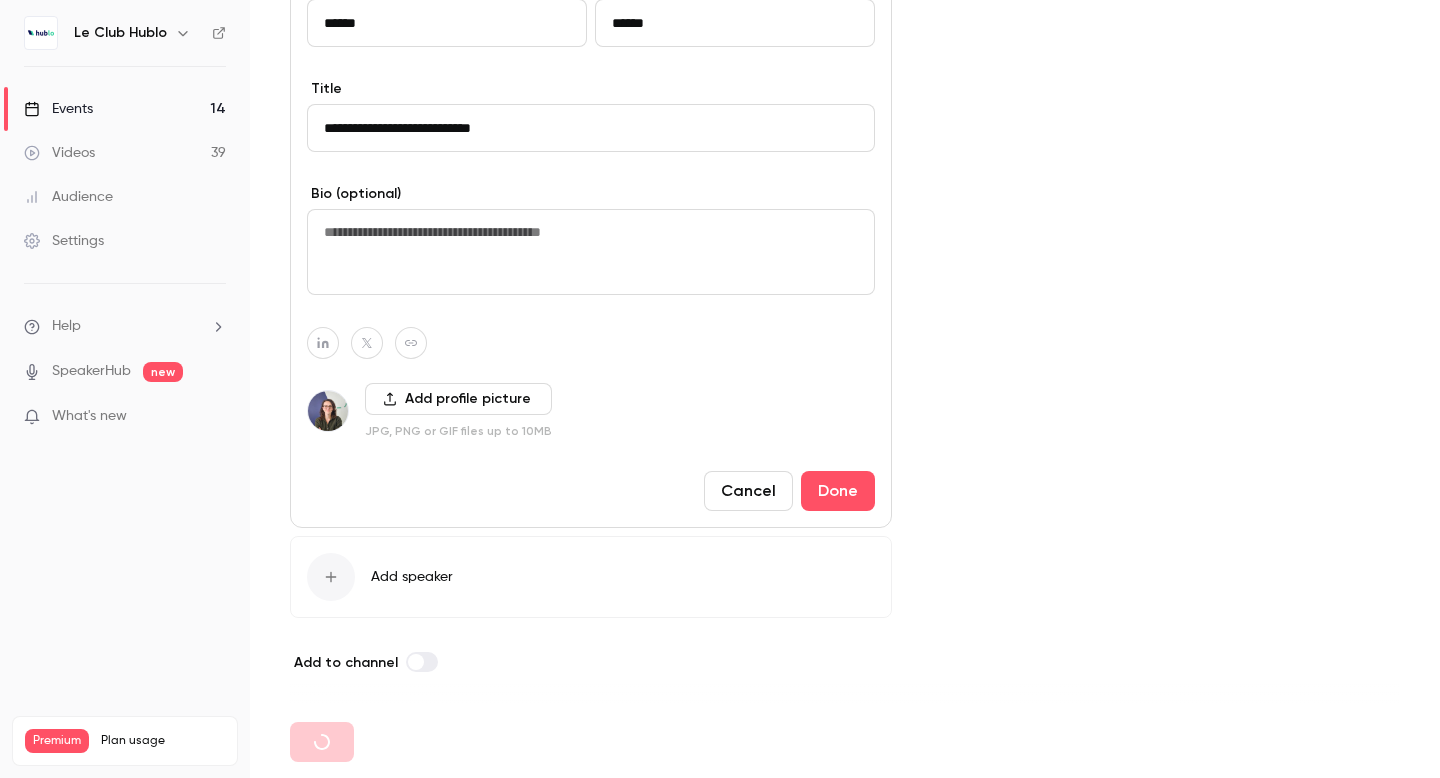 type on "**********" 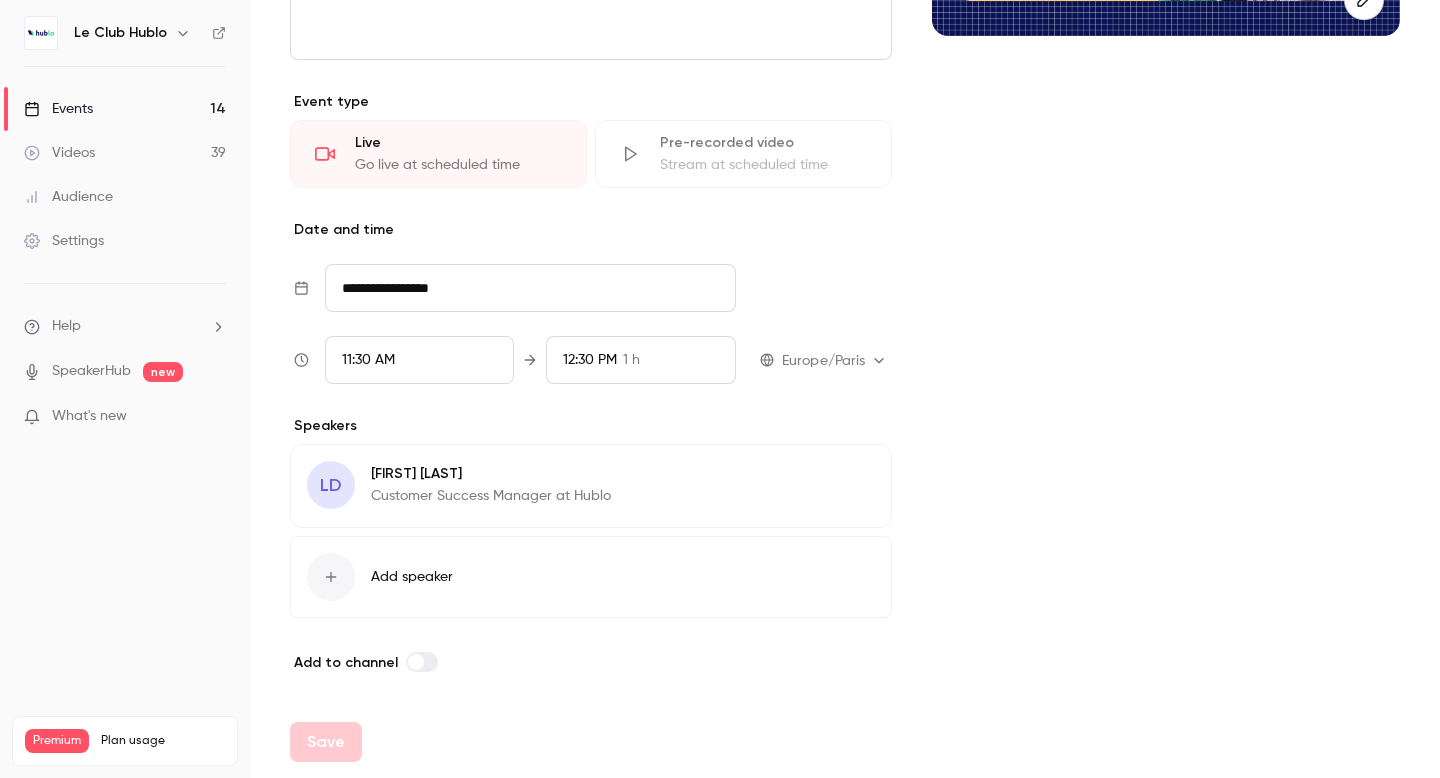 scroll, scrollTop: 392, scrollLeft: 0, axis: vertical 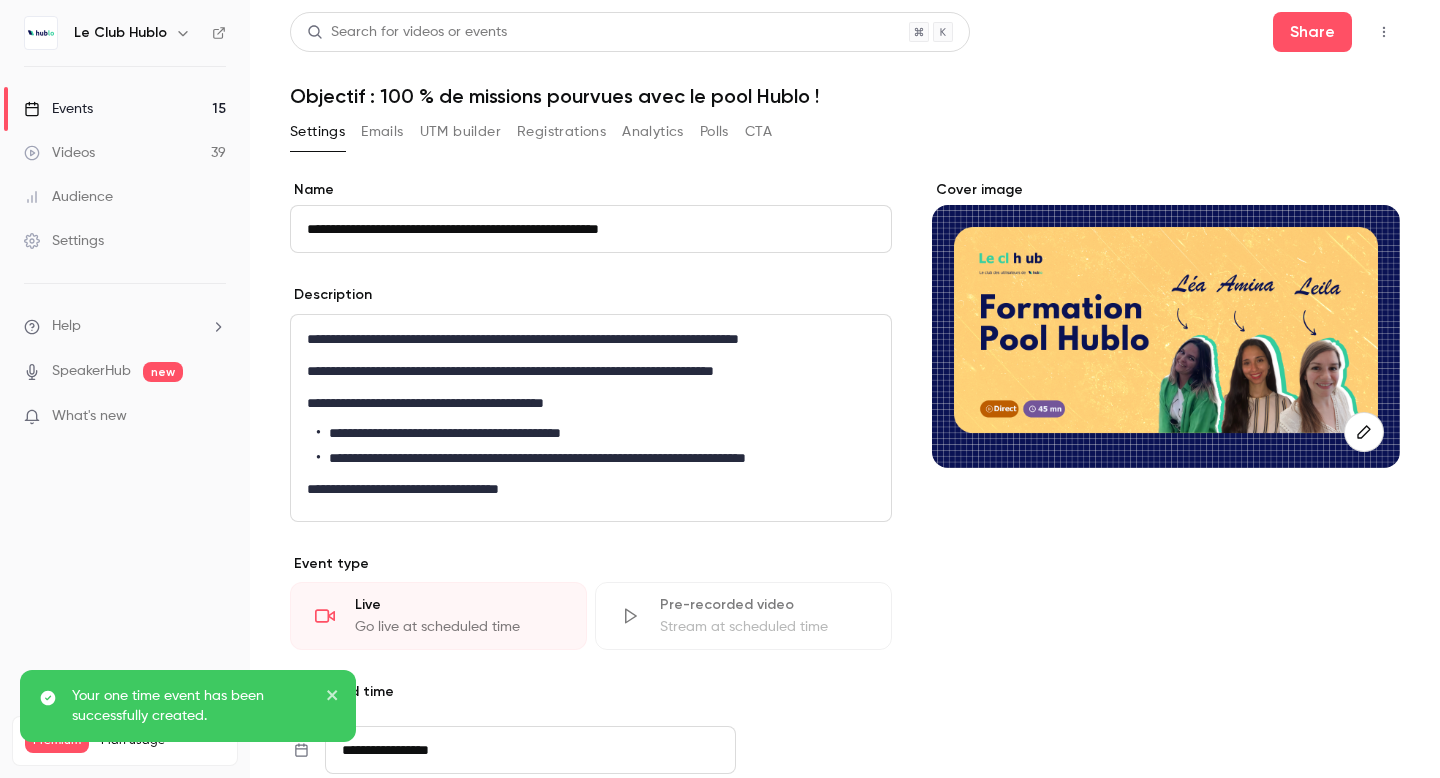 click 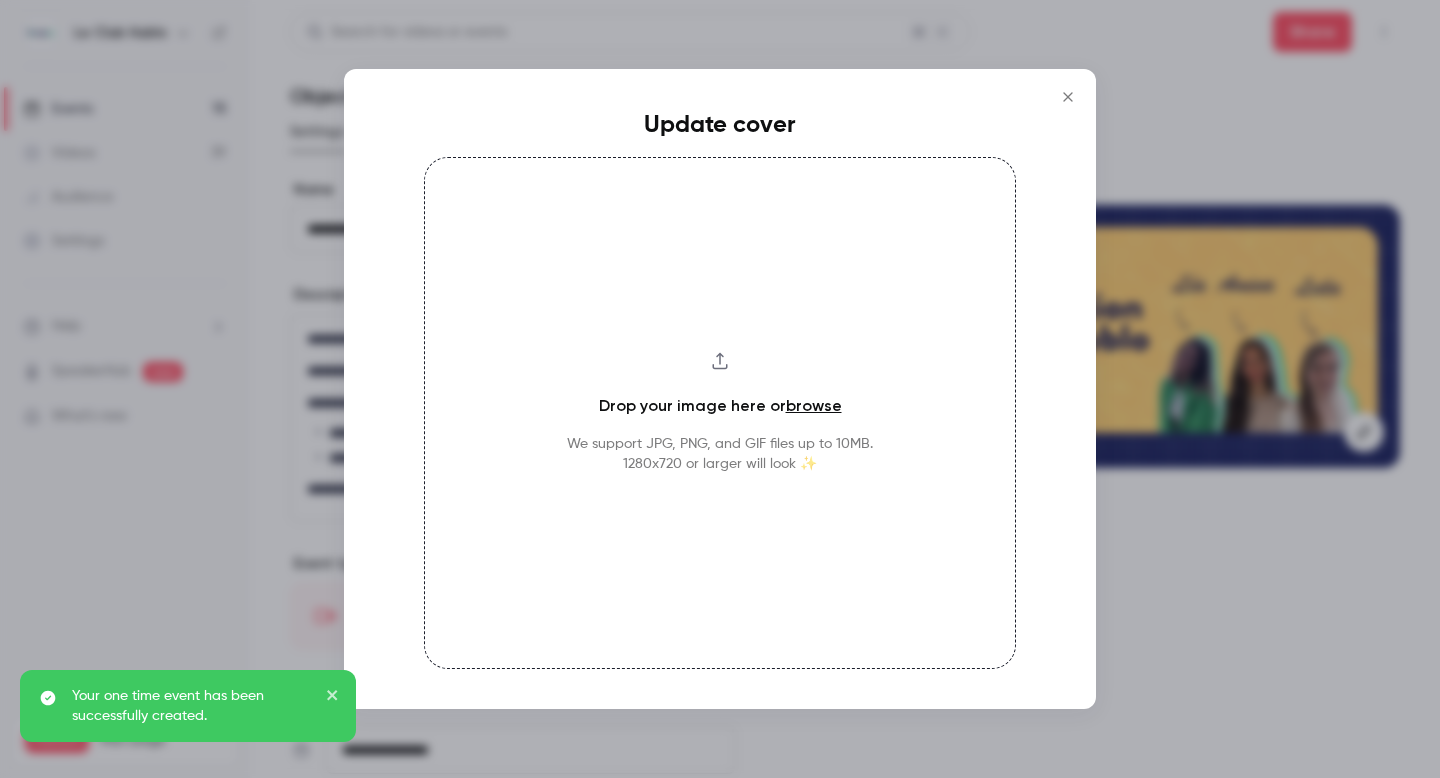 click on "Drop your image here or  browse We support JPG, PNG, and GIF files up to 10MB.
1280x720 or larger will look ✨" at bounding box center [720, 413] 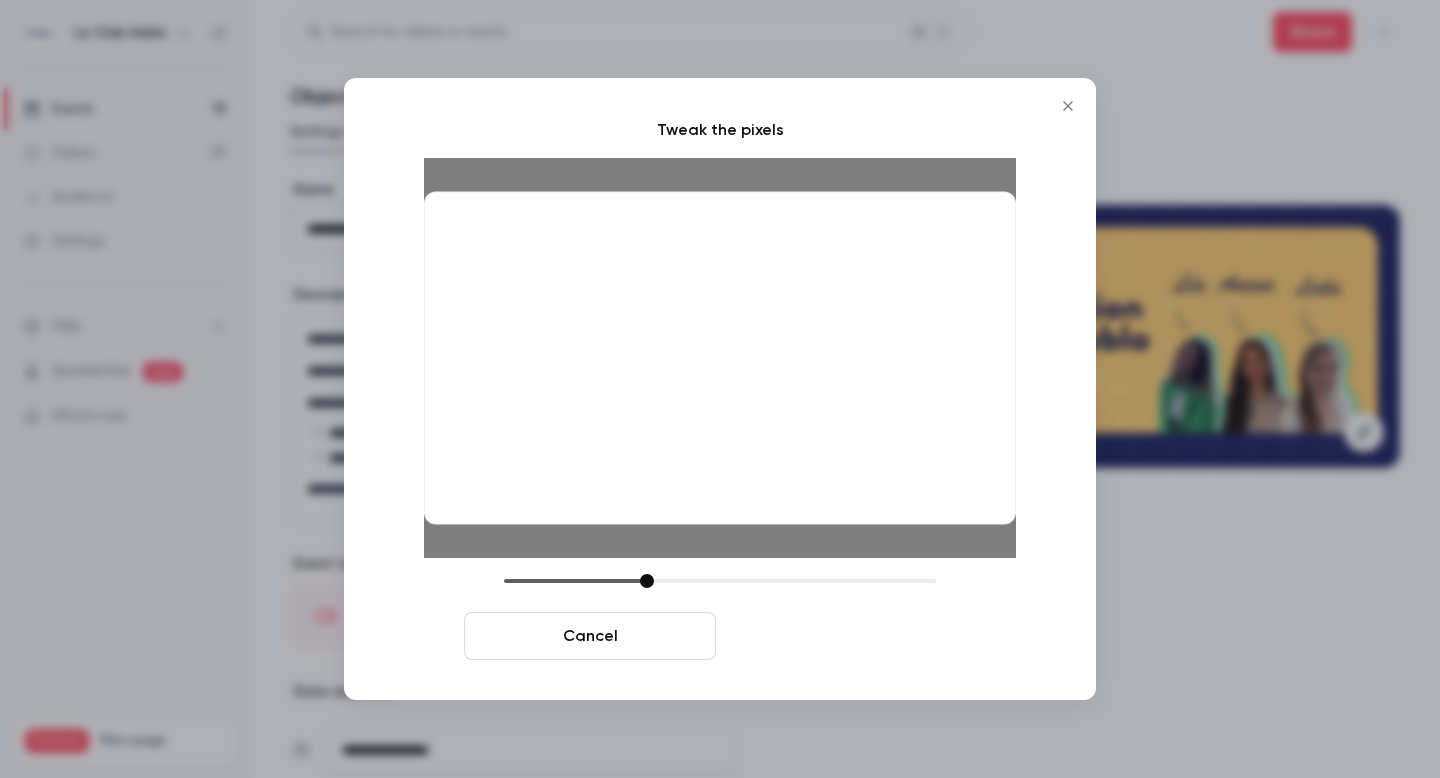 click on "Crop and save" at bounding box center (850, 636) 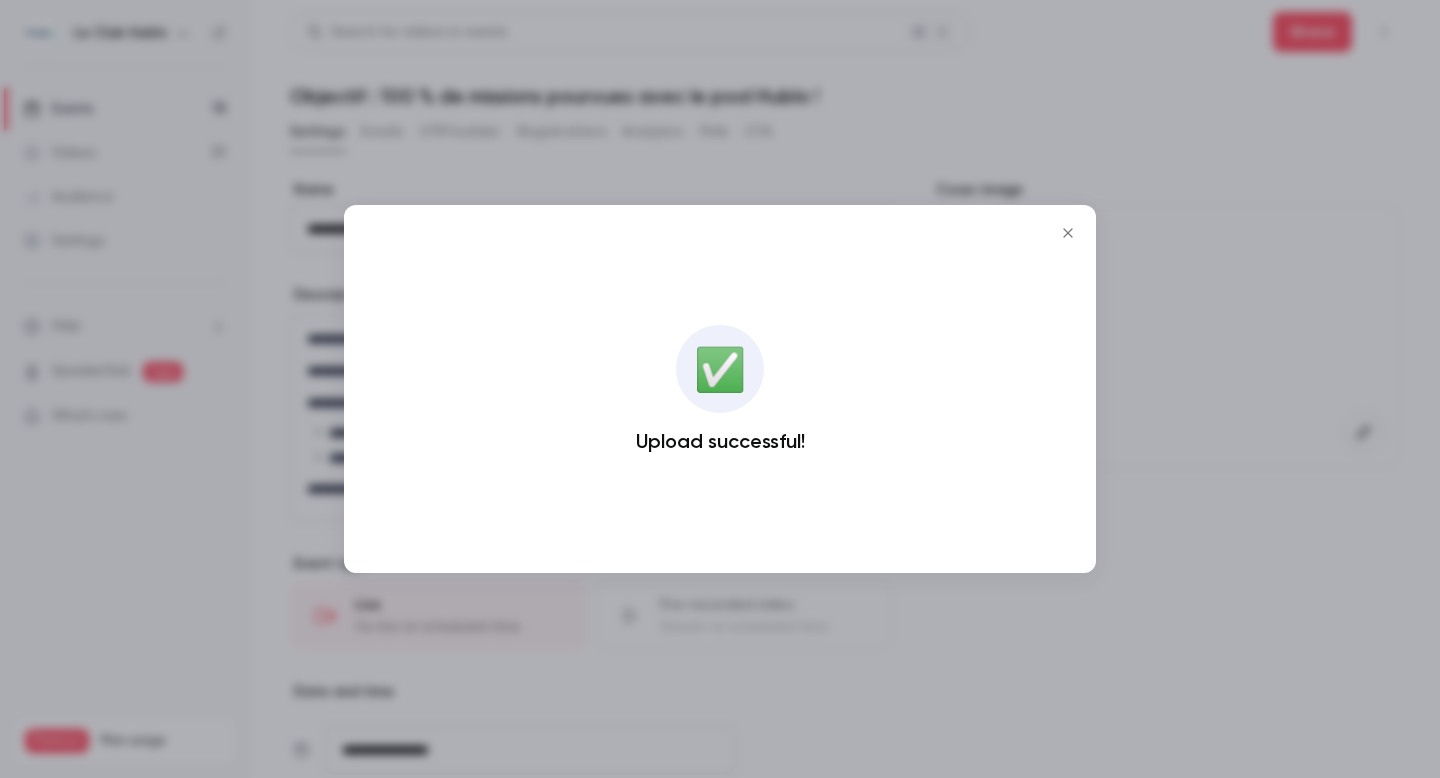 click 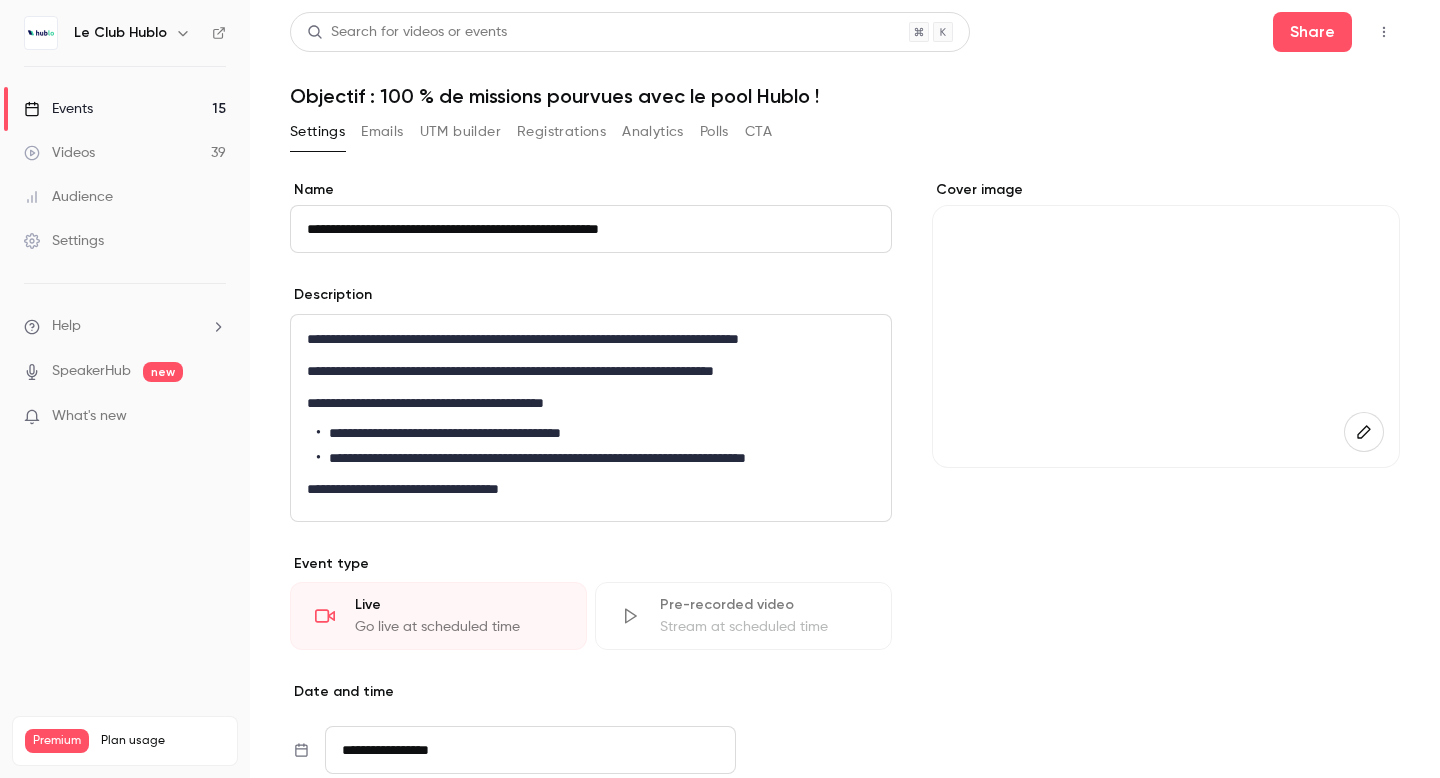 click on "**********" at bounding box center (591, 371) 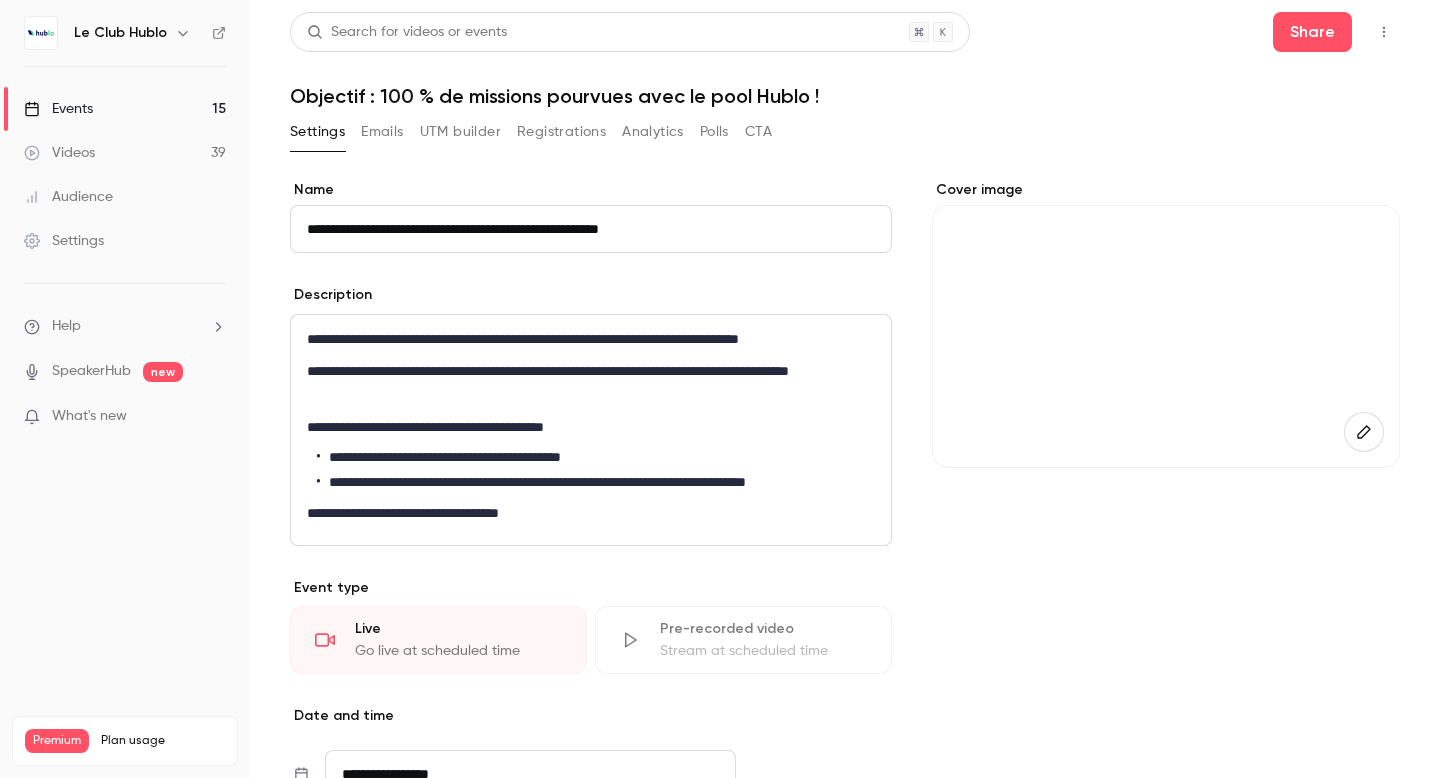 click on "**********" at bounding box center [591, 383] 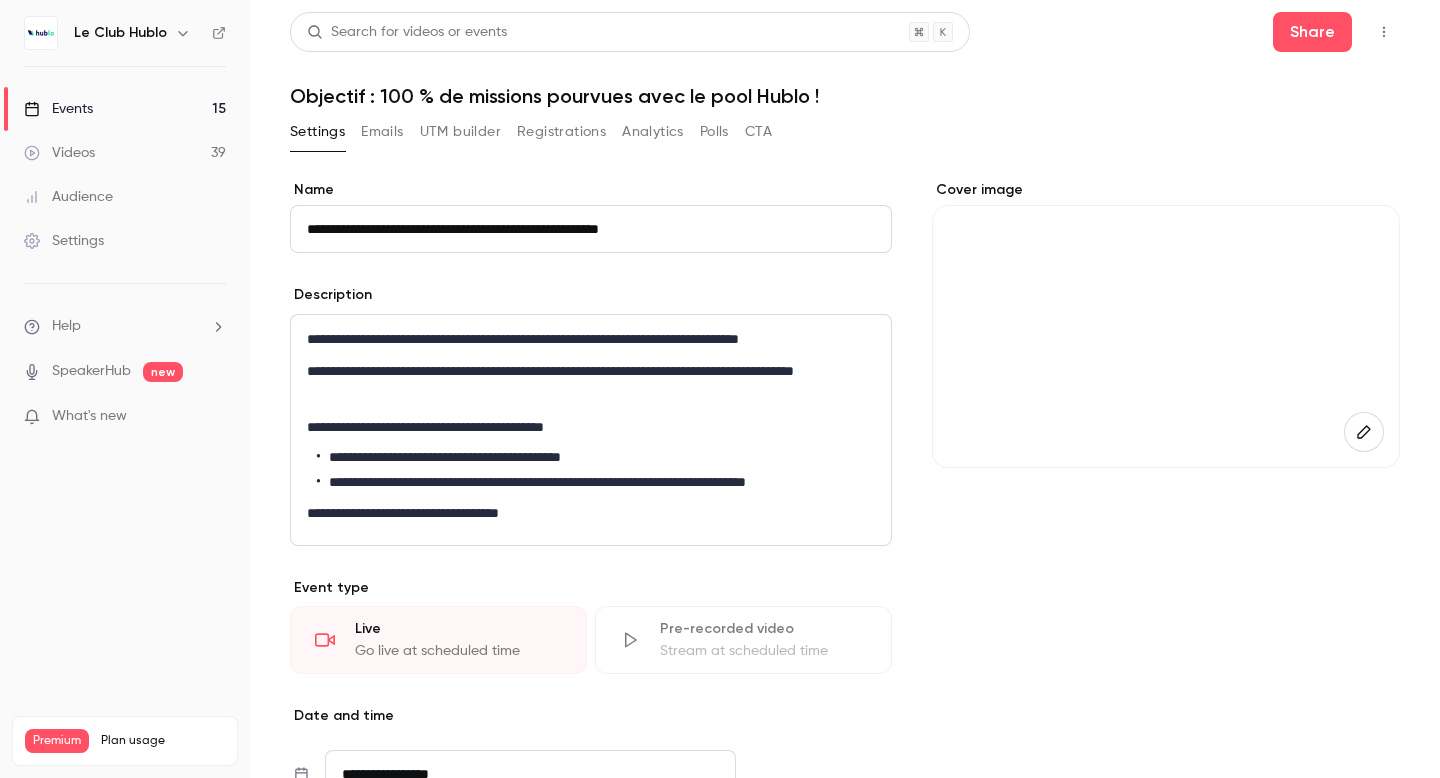 click on "**********" at bounding box center (591, 383) 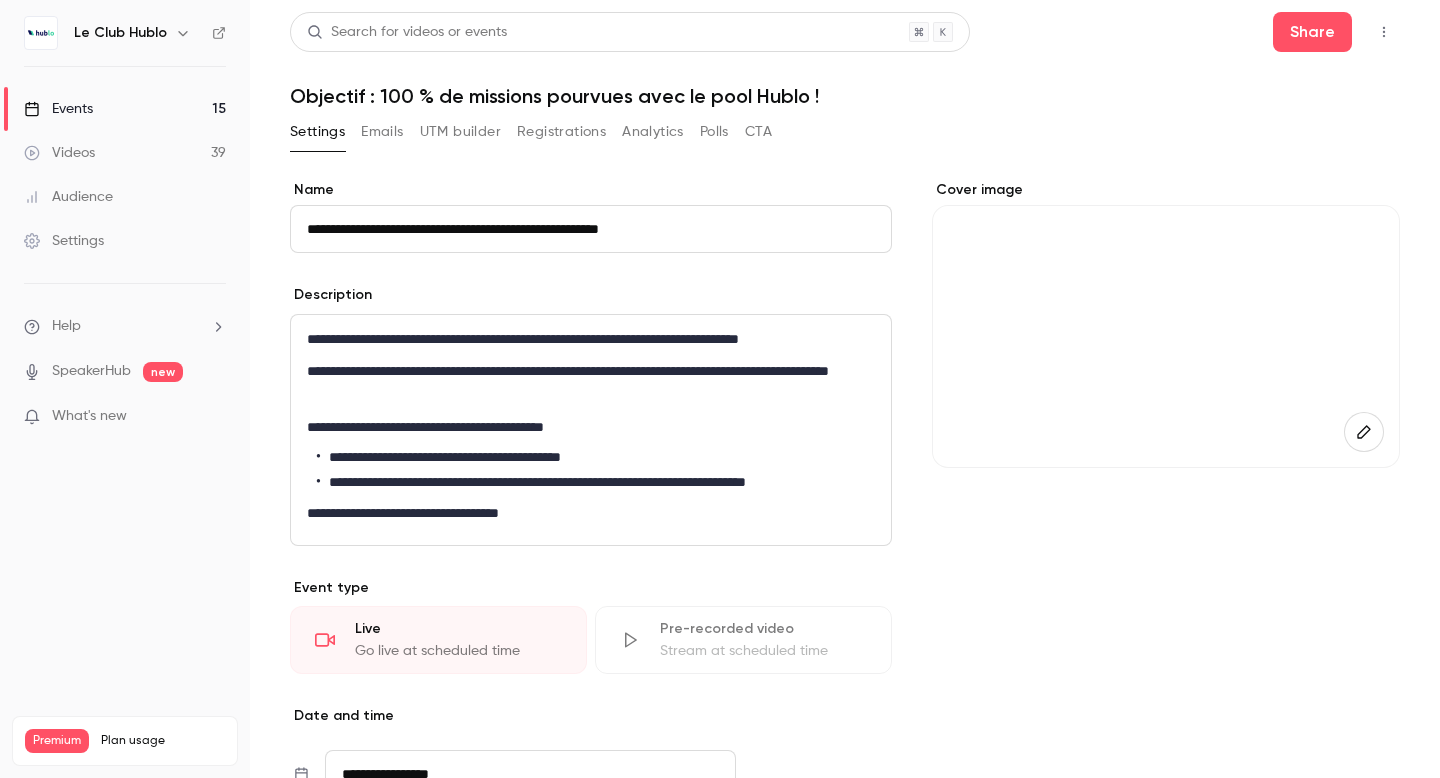 click on "**********" at bounding box center (591, 513) 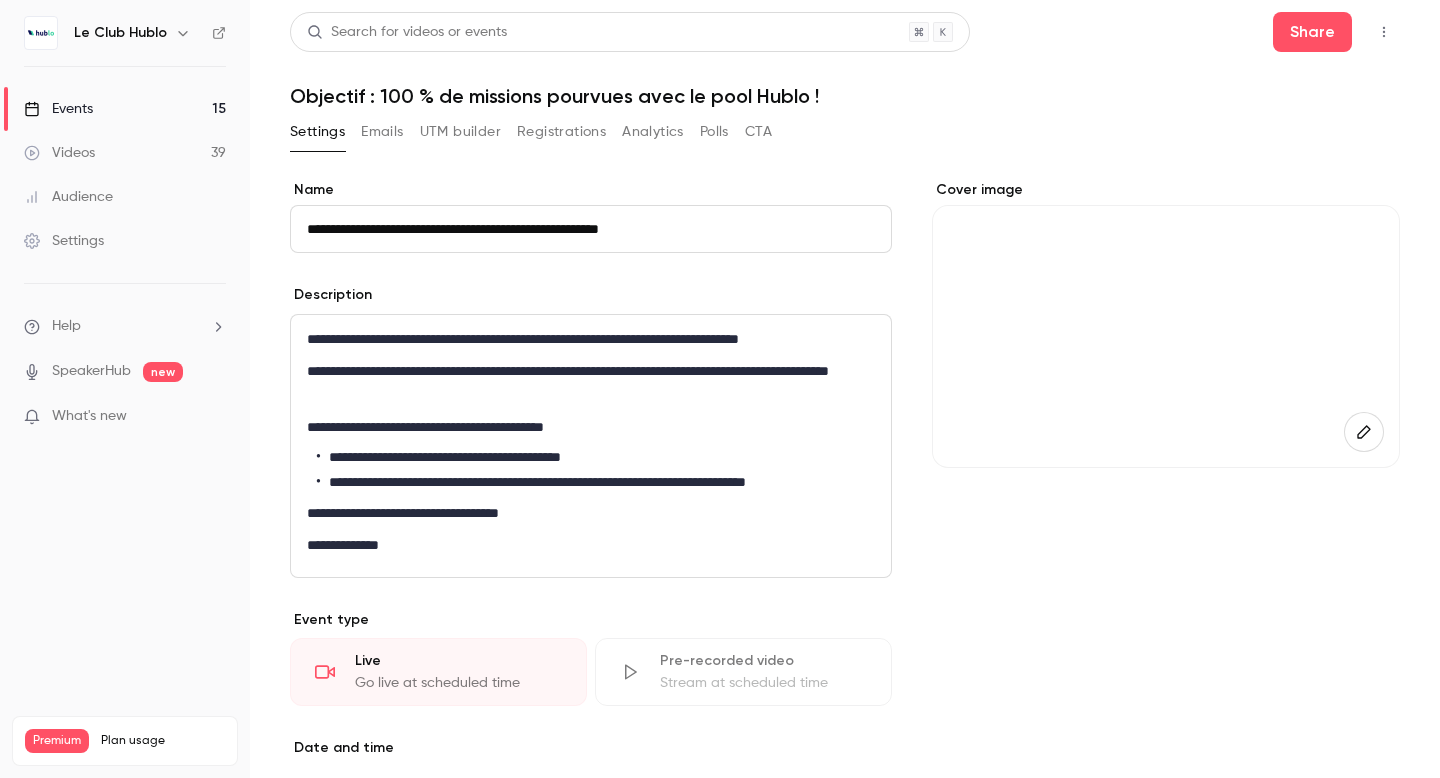 click on "**********" at bounding box center [591, 339] 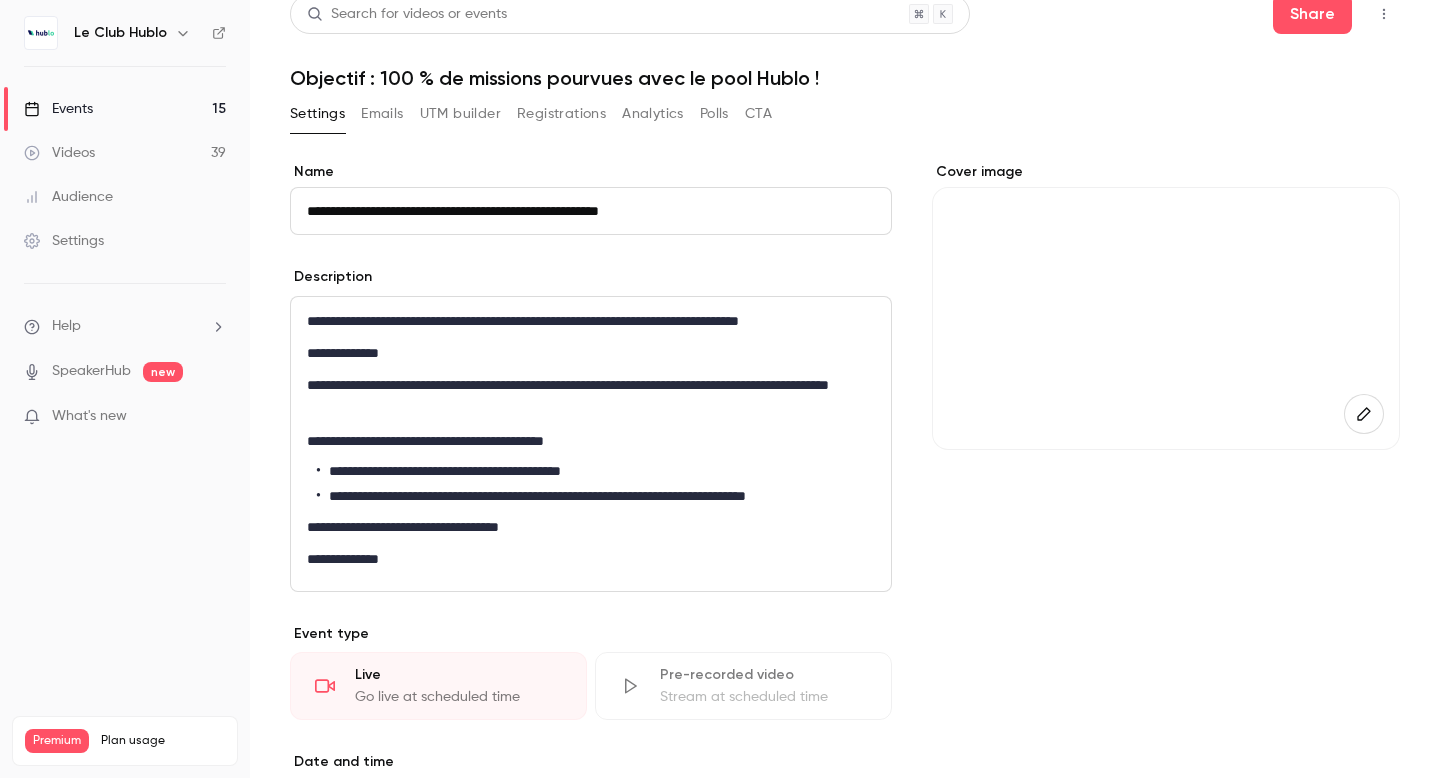 scroll, scrollTop: 19, scrollLeft: 0, axis: vertical 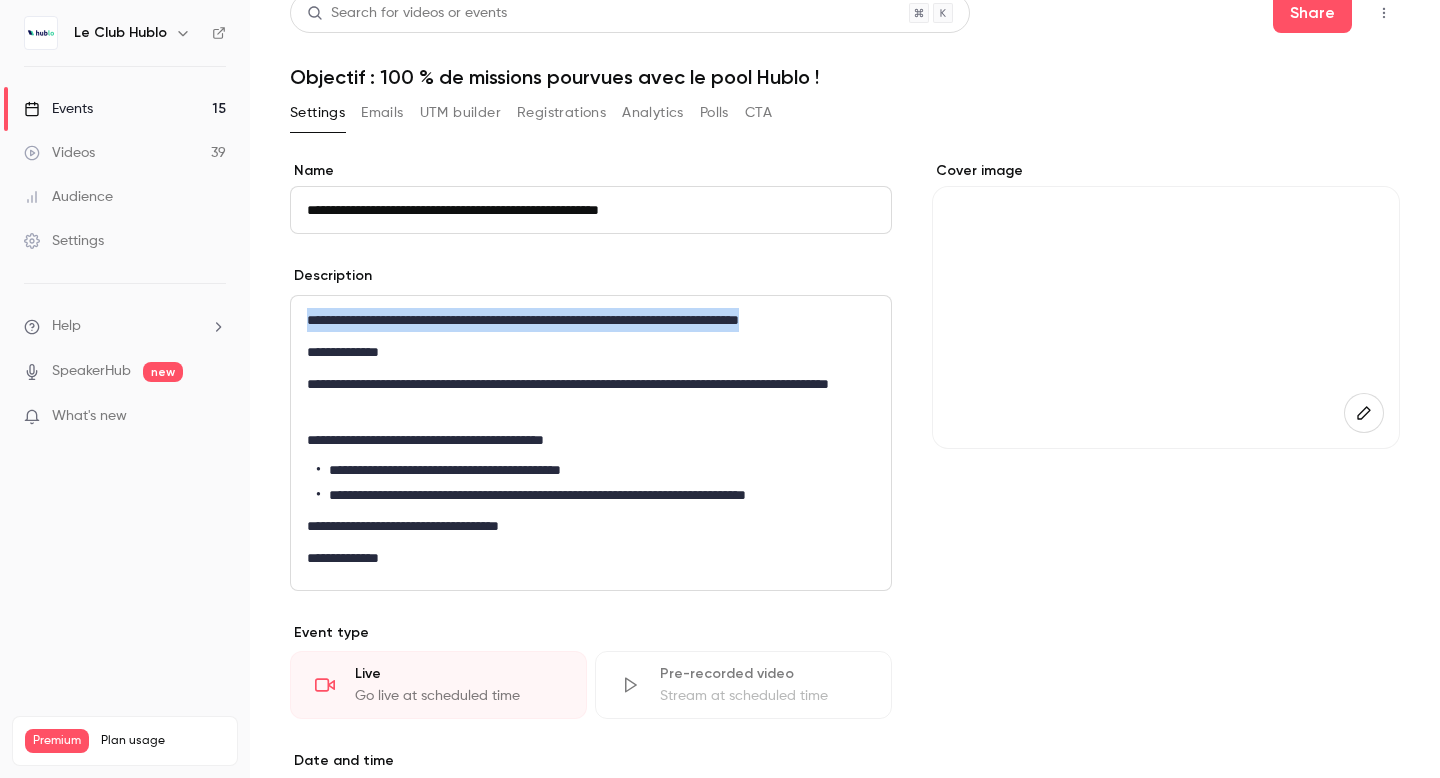 drag, startPoint x: 304, startPoint y: 313, endPoint x: 879, endPoint y: 315, distance: 575.0035 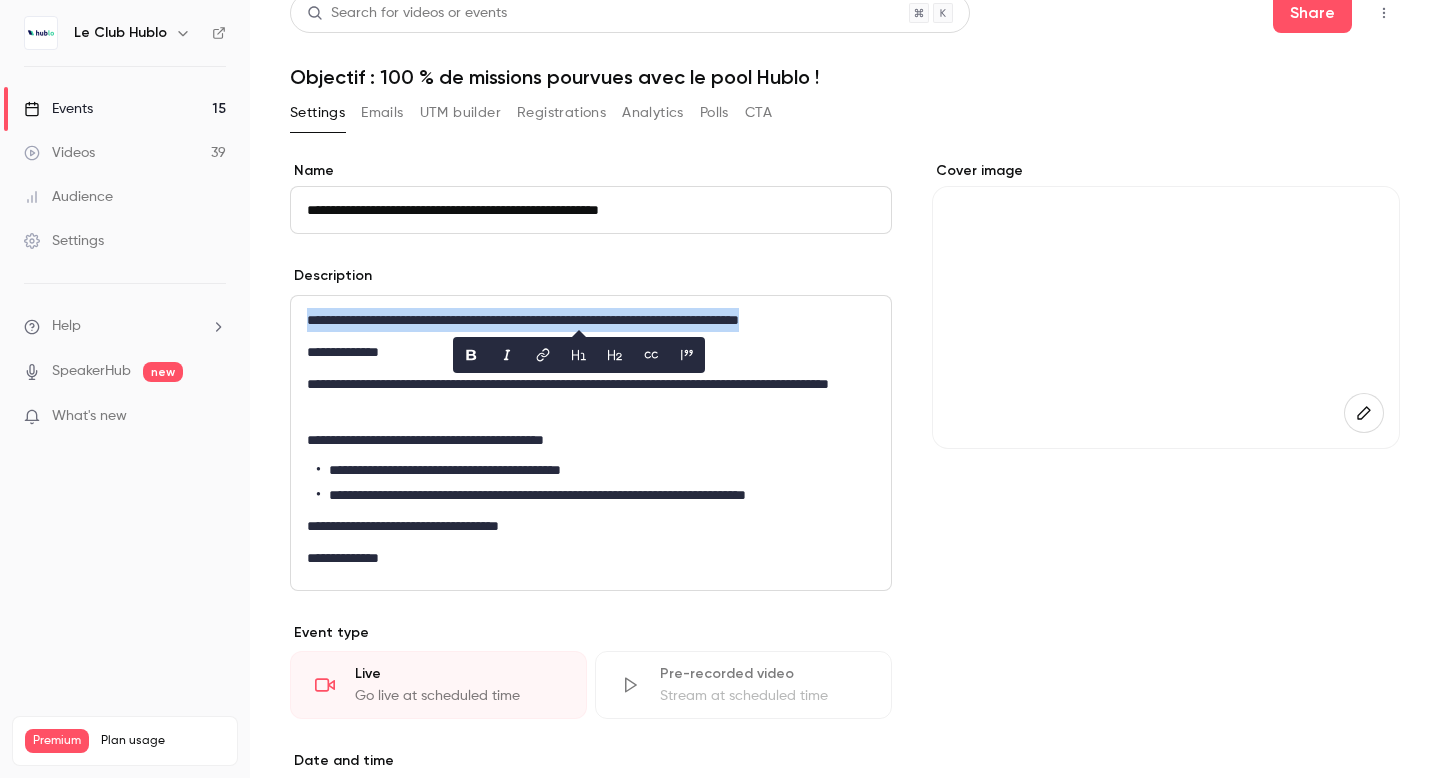 click 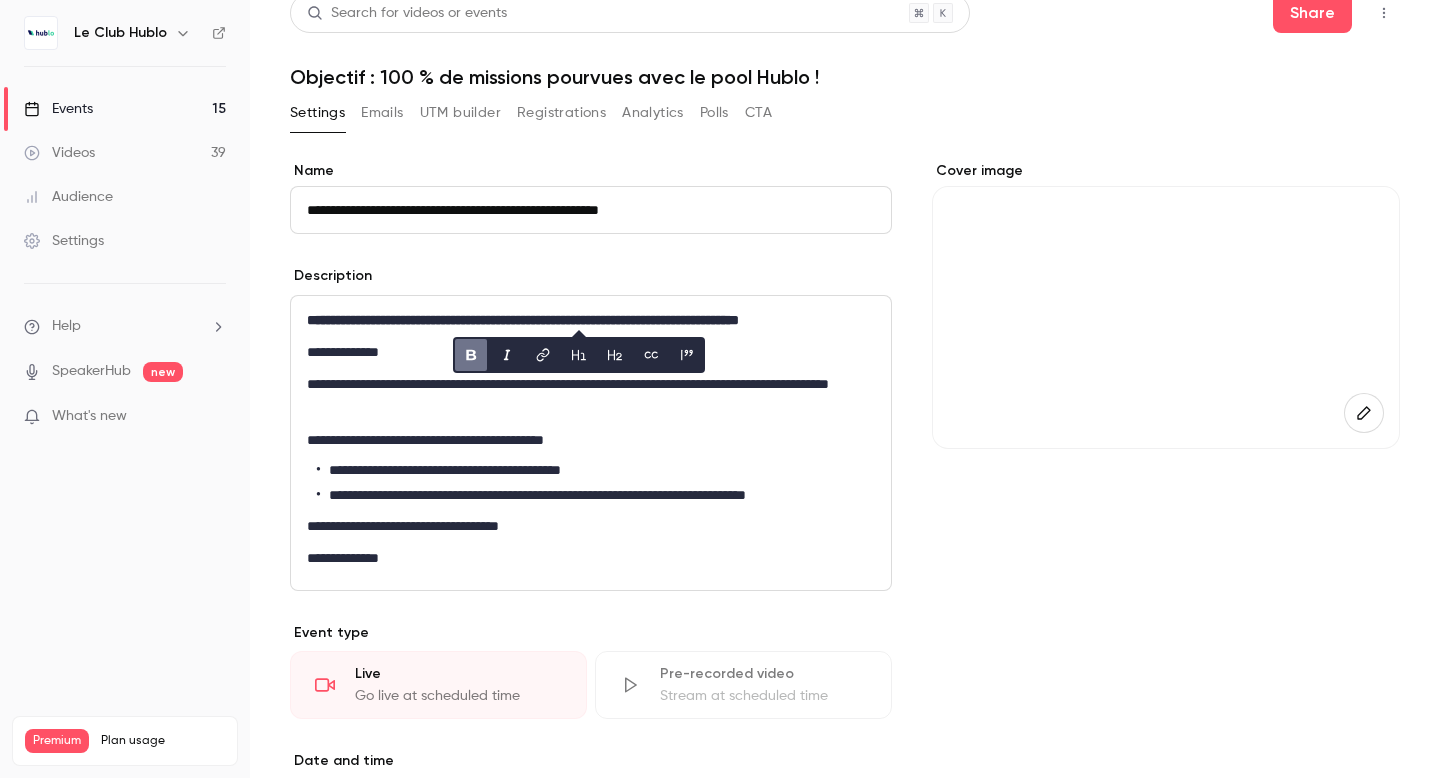 click on "**********" at bounding box center [591, 396] 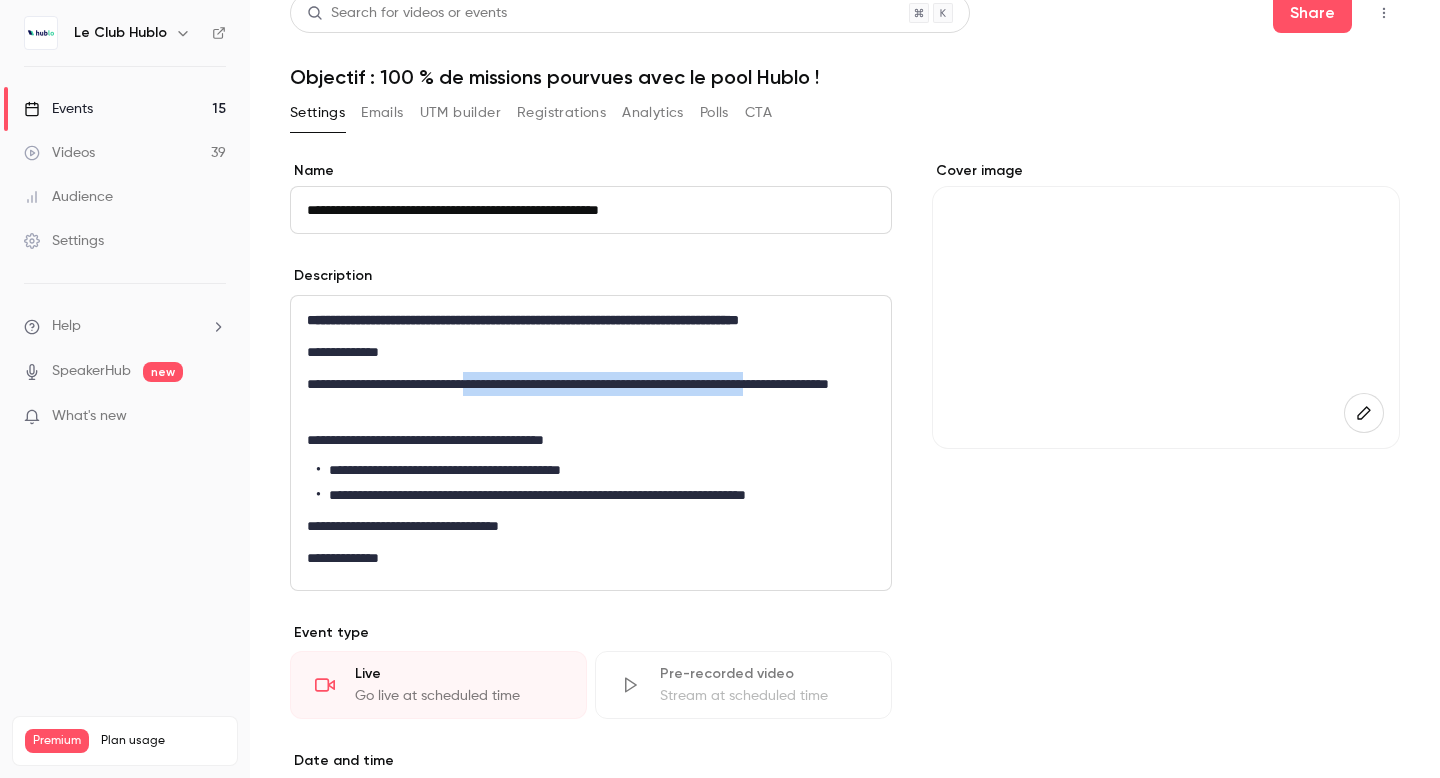 drag, startPoint x: 510, startPoint y: 381, endPoint x: 866, endPoint y: 384, distance: 356.01263 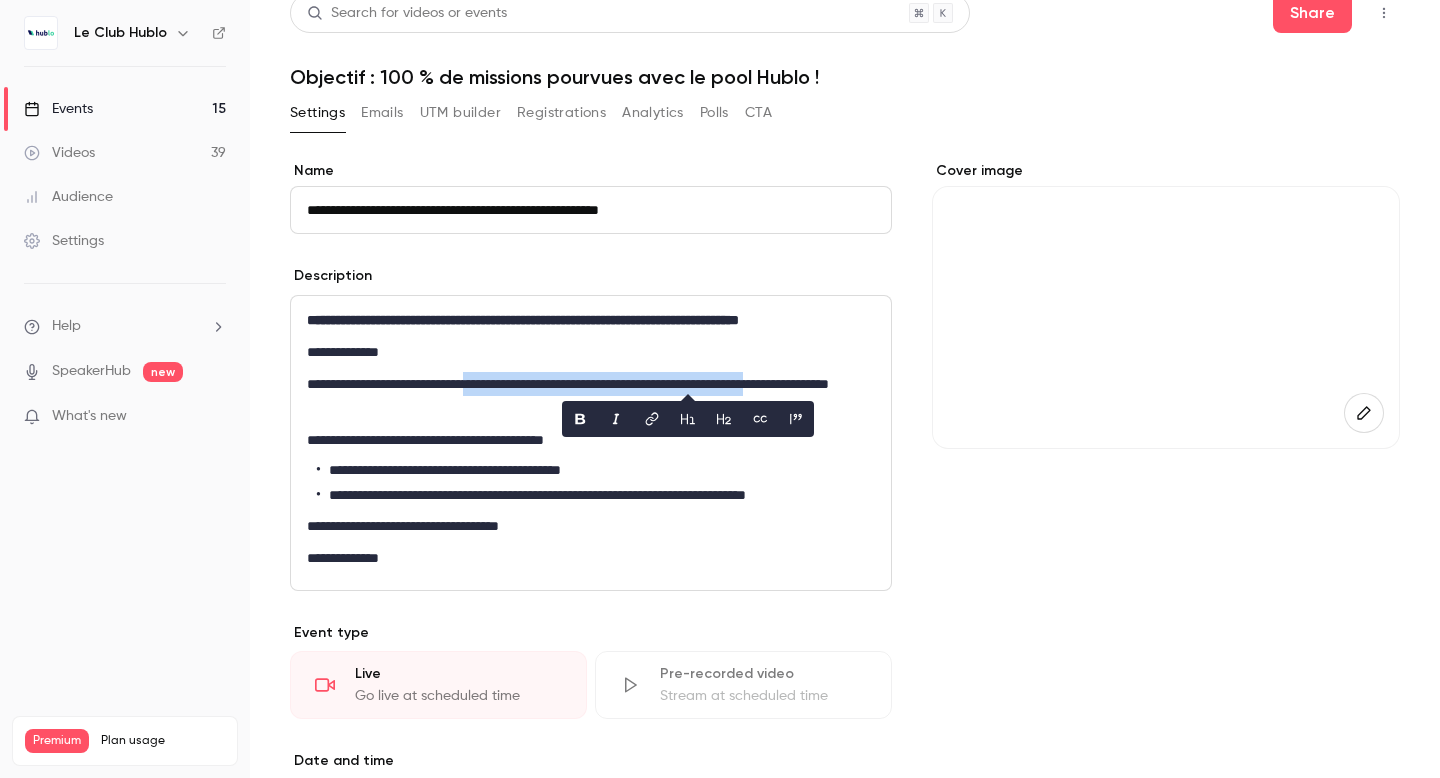 click 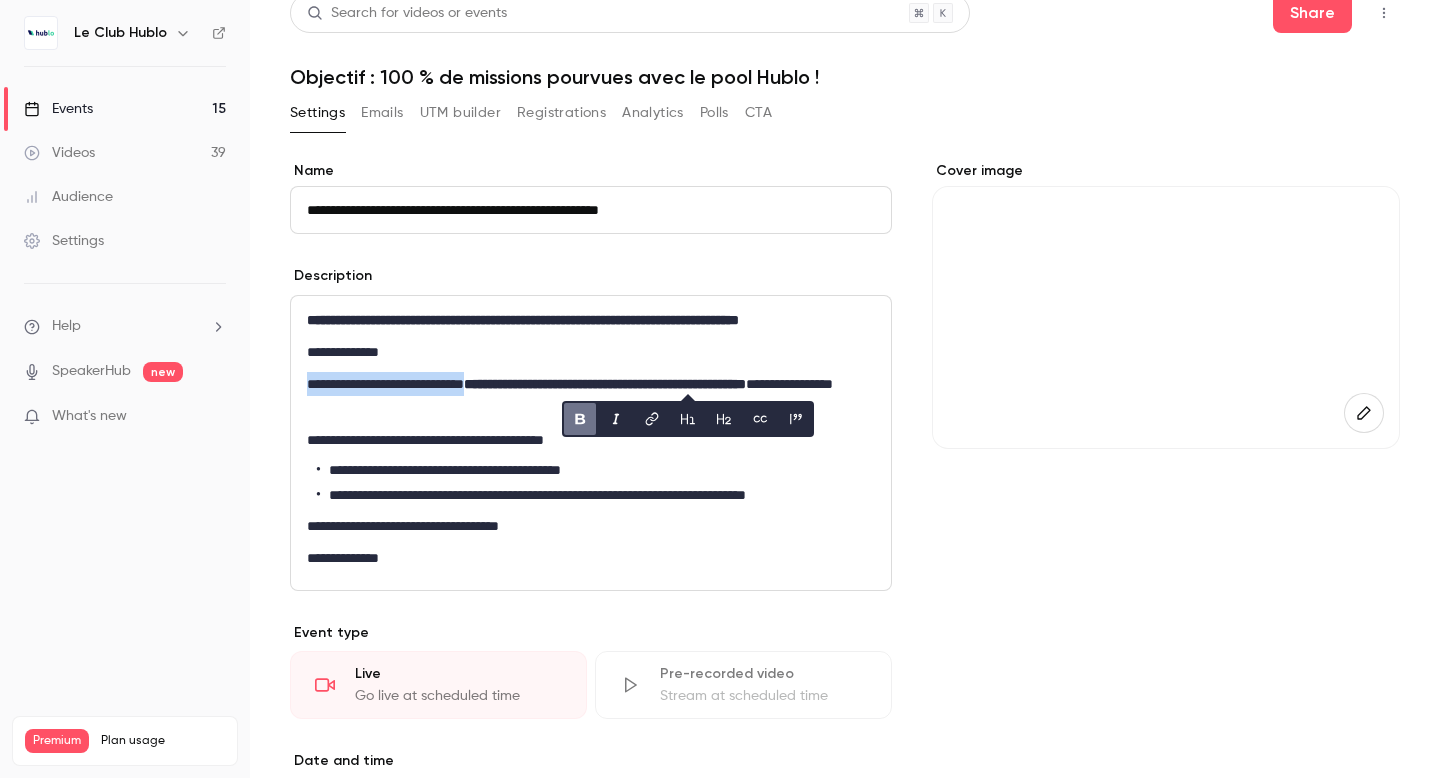 click on "**********" at bounding box center [591, 396] 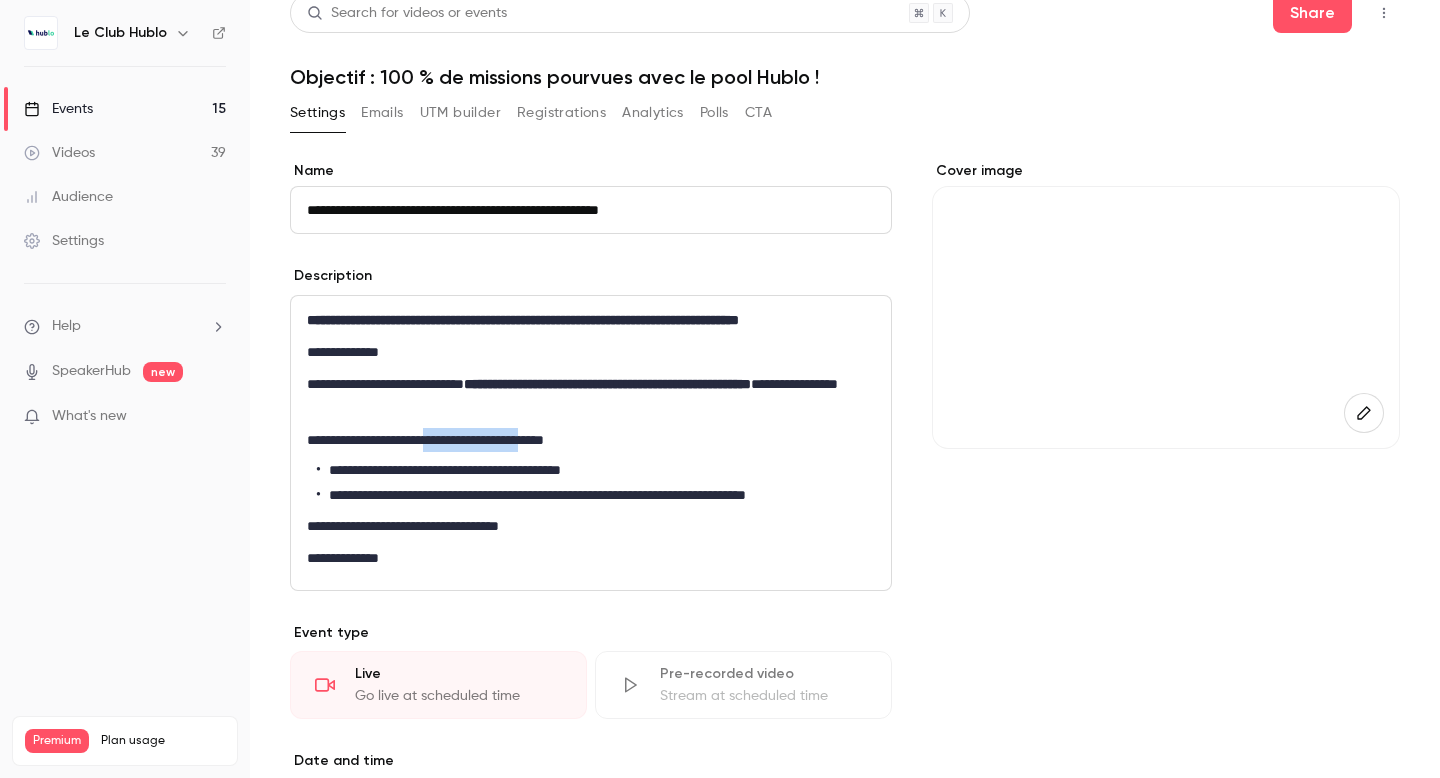 drag, startPoint x: 451, startPoint y: 436, endPoint x: 575, endPoint y: 443, distance: 124.197426 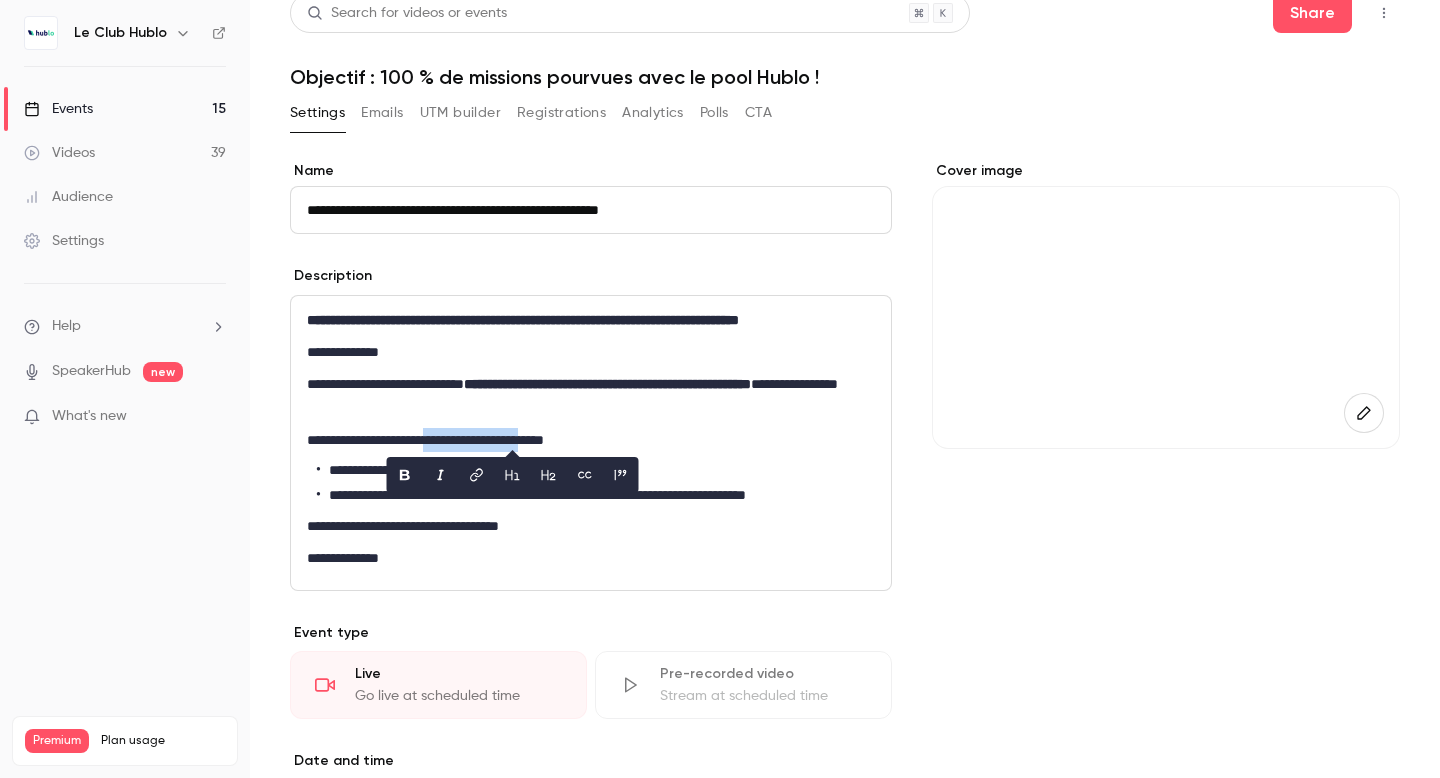 click 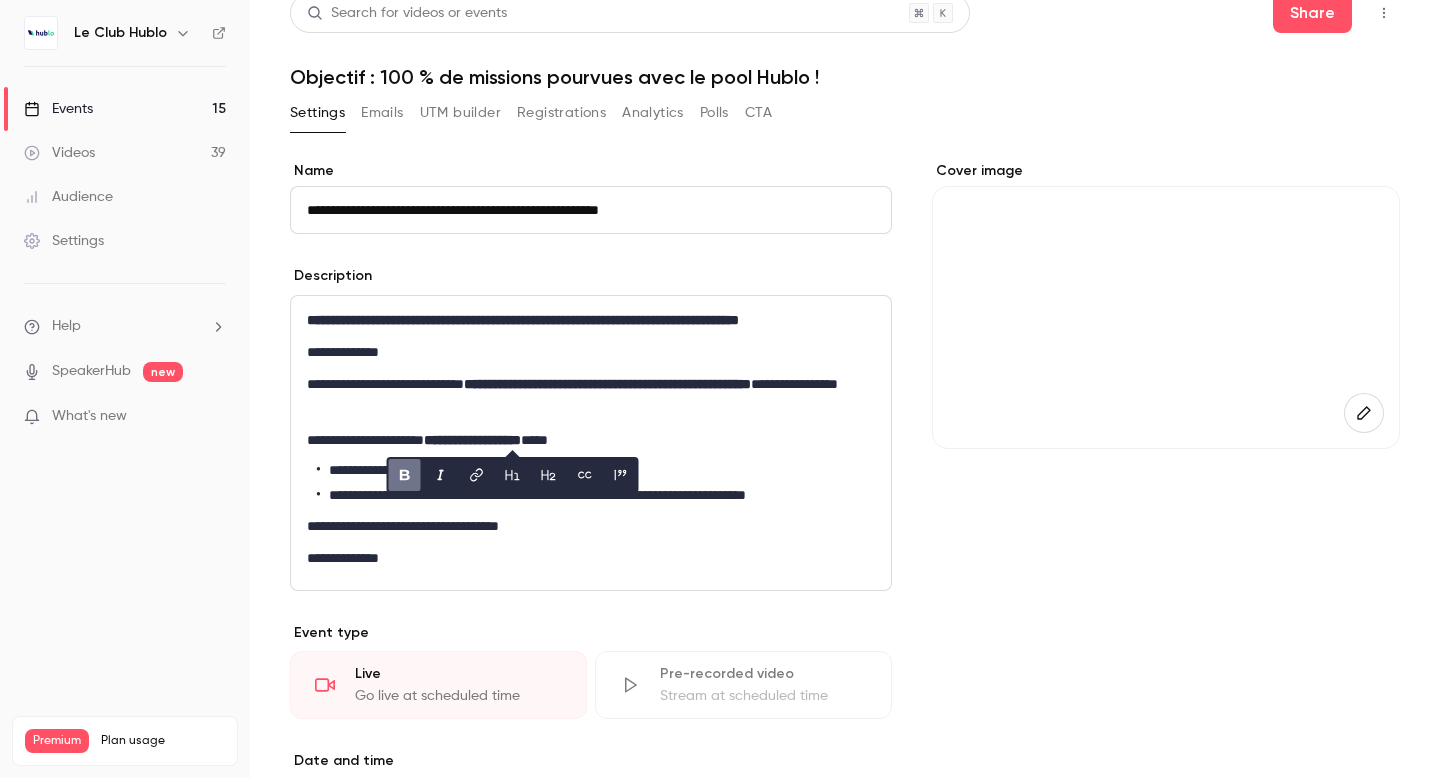 click on "**********" at bounding box center (596, 470) 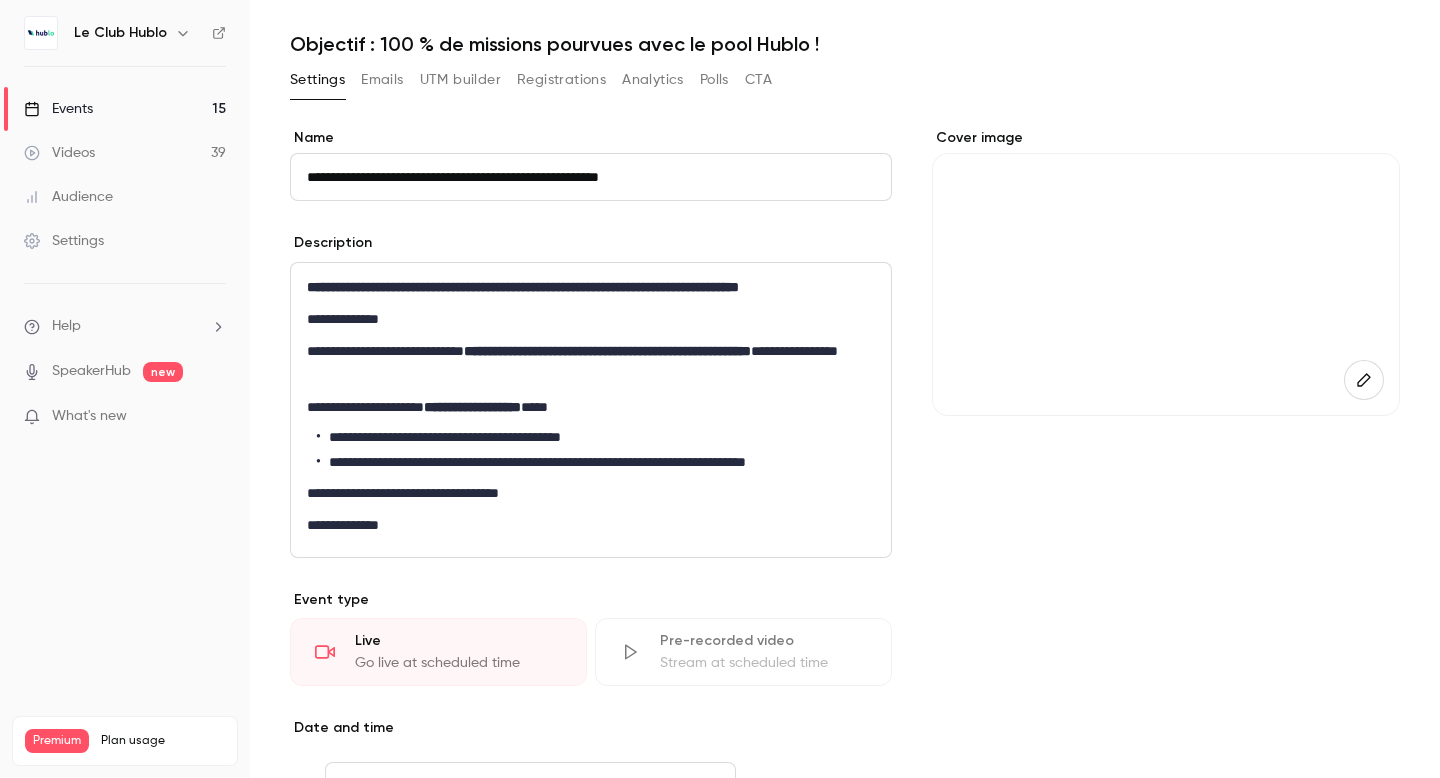 scroll, scrollTop: 54, scrollLeft: 0, axis: vertical 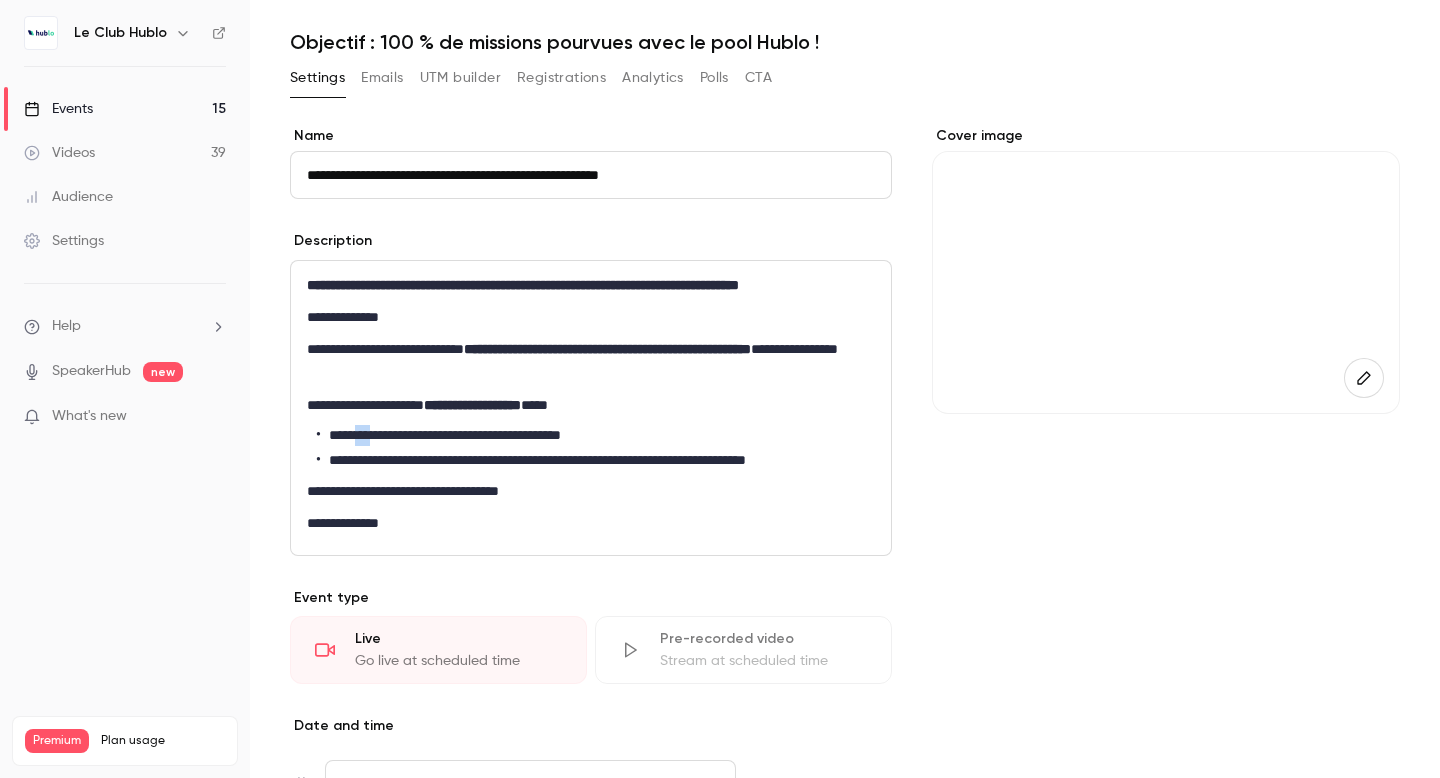 drag, startPoint x: 371, startPoint y: 430, endPoint x: 348, endPoint y: 429, distance: 23.021729 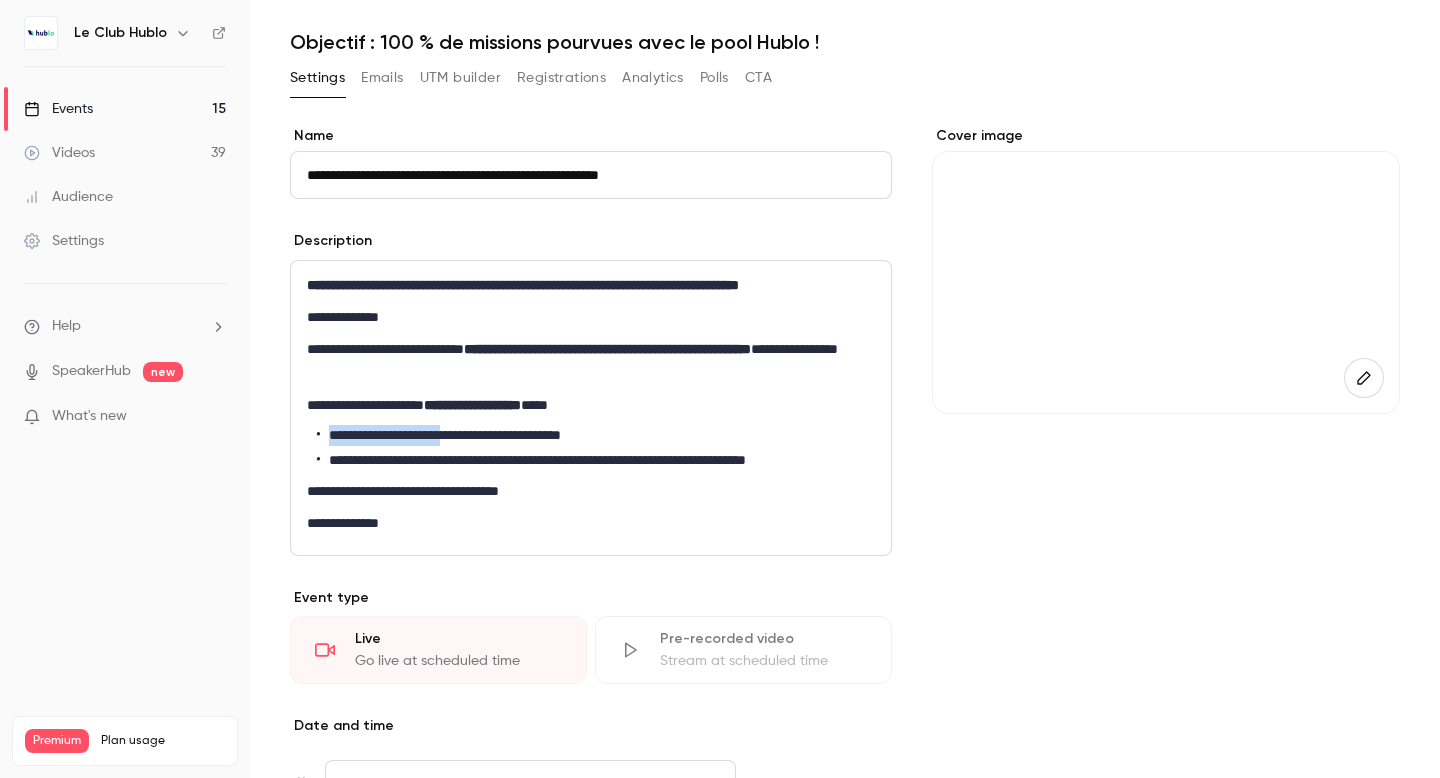 drag, startPoint x: 460, startPoint y: 432, endPoint x: 328, endPoint y: 432, distance: 132 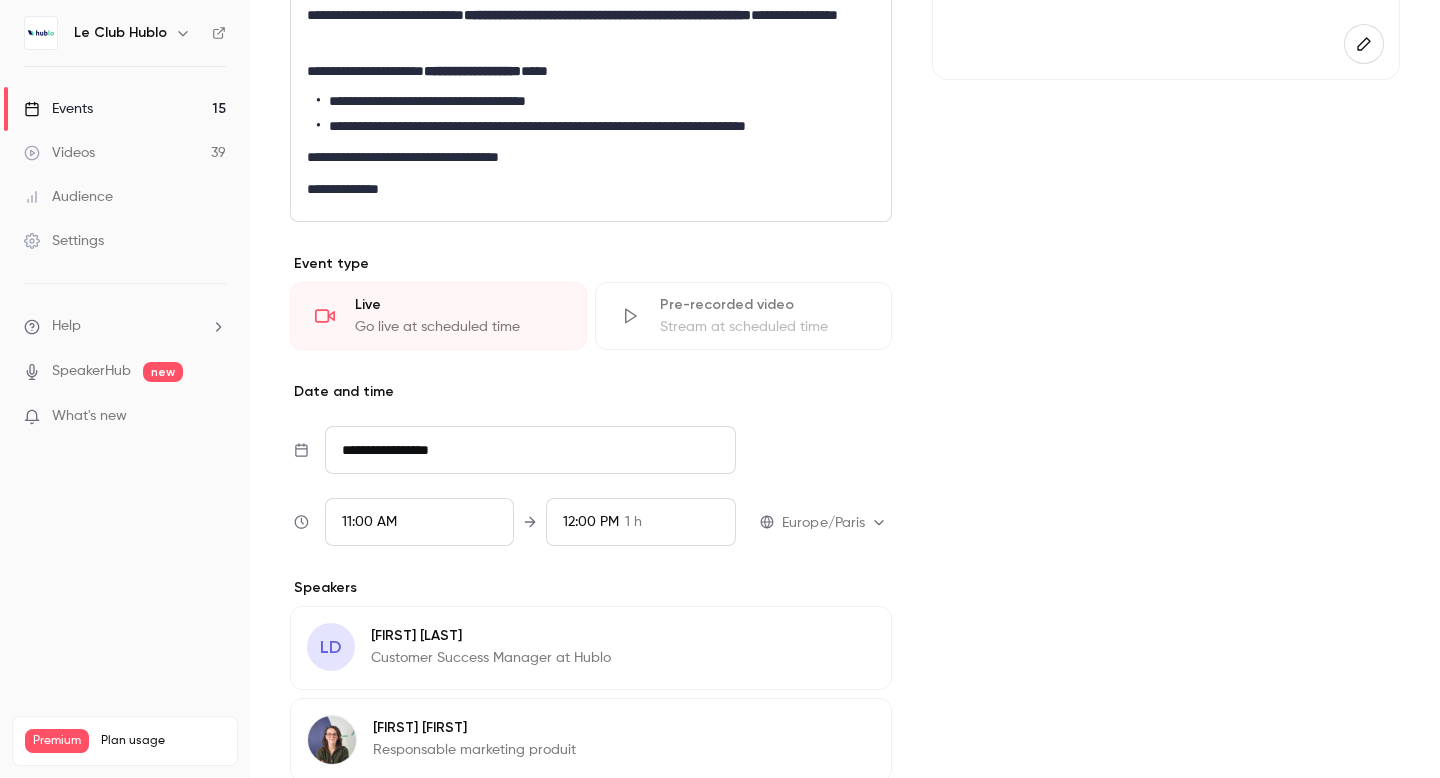 scroll, scrollTop: 0, scrollLeft: 0, axis: both 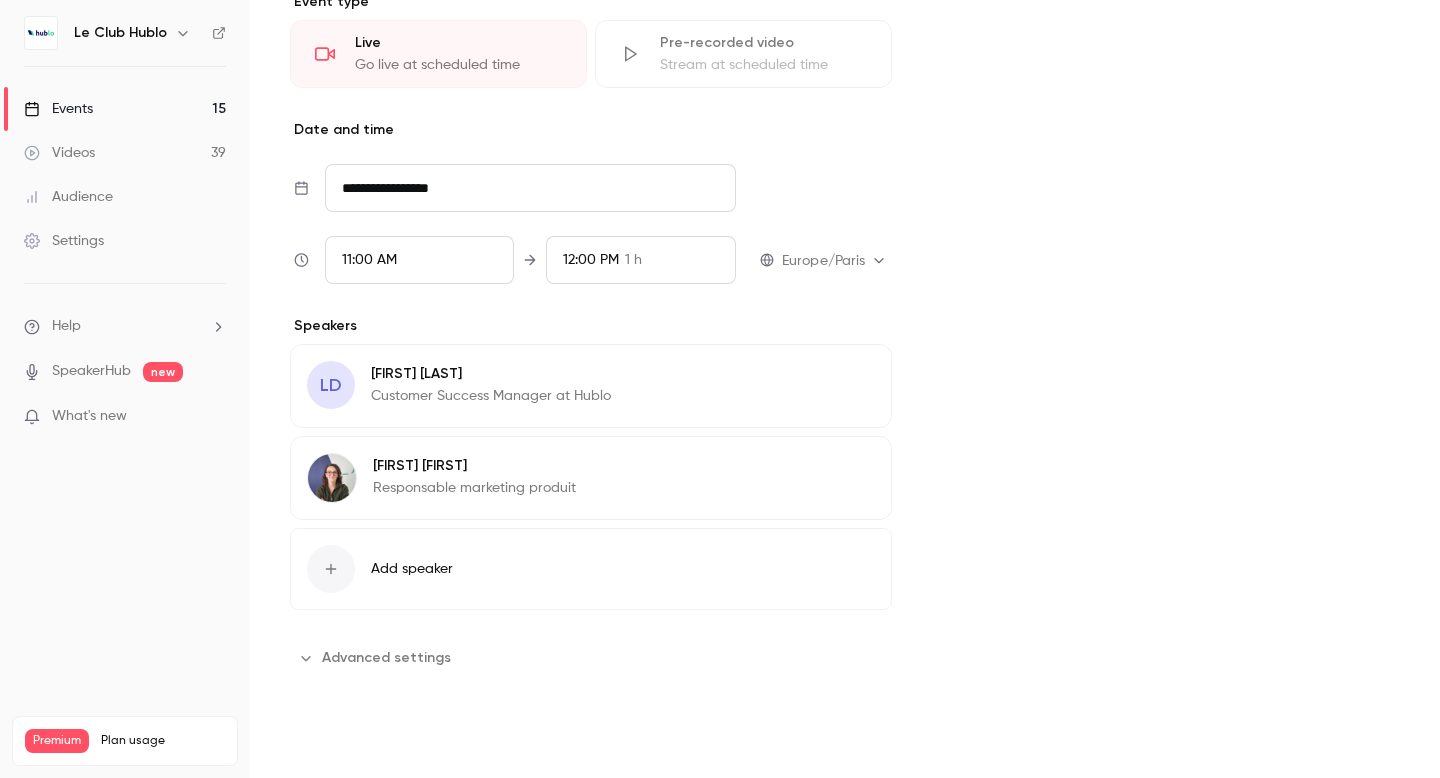 click on "Save" at bounding box center [326, 742] 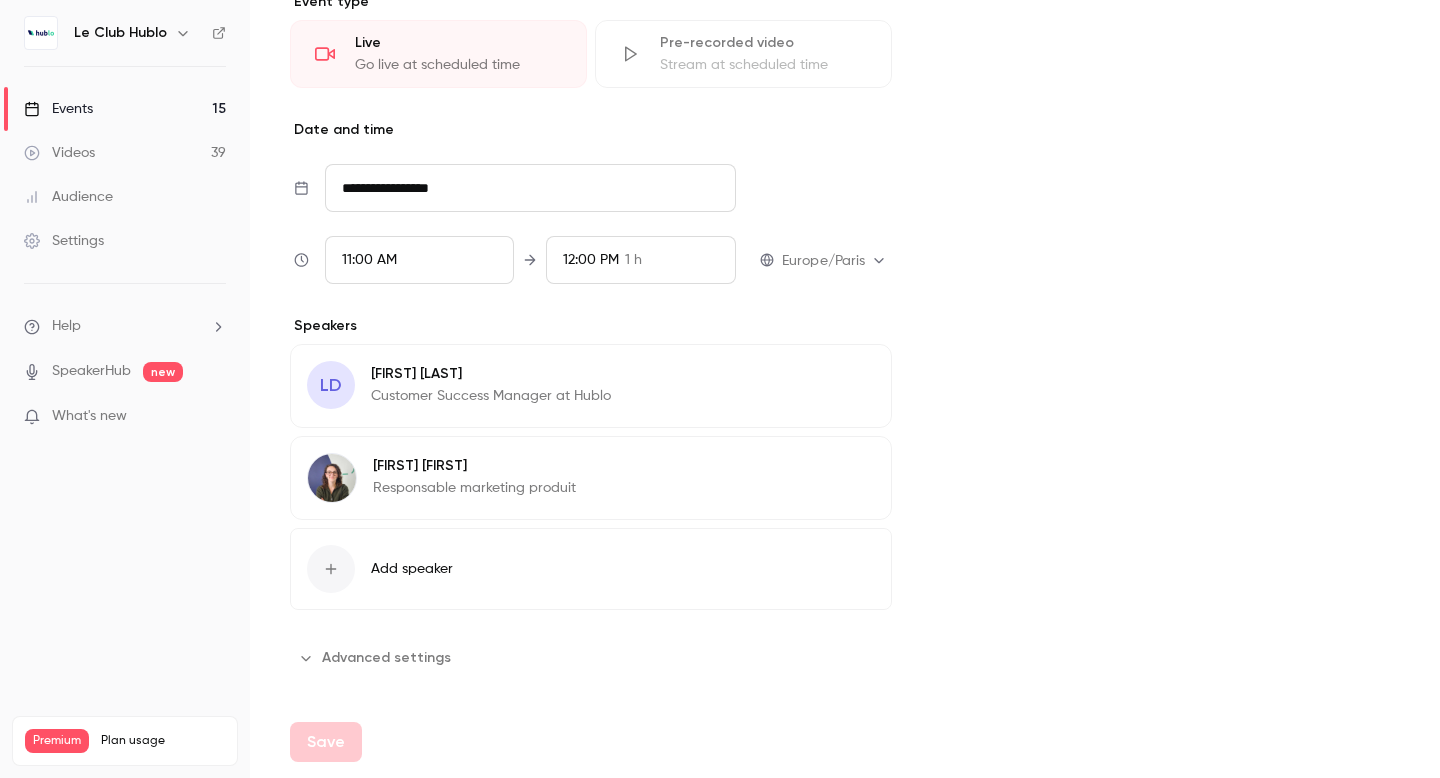 scroll, scrollTop: 650, scrollLeft: 0, axis: vertical 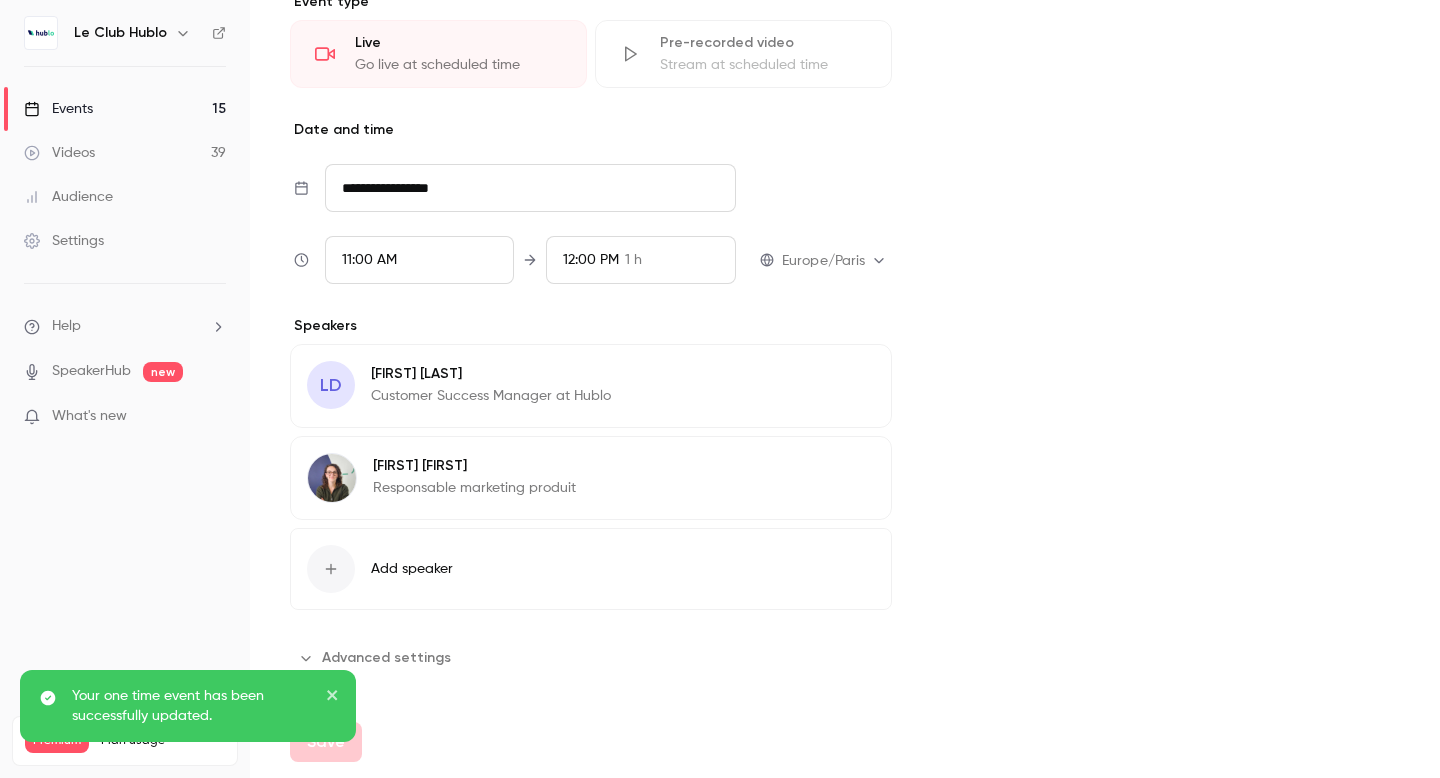 click 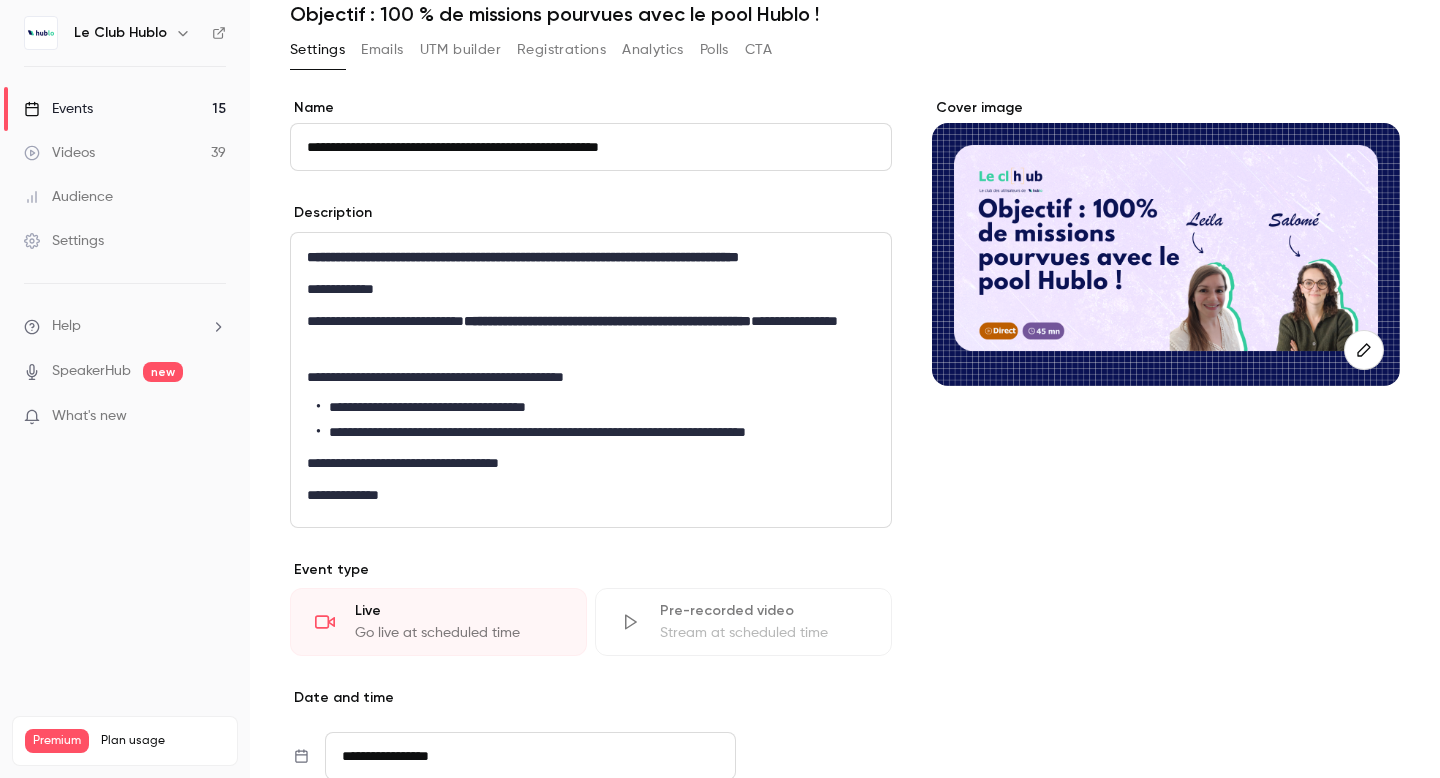 scroll, scrollTop: 0, scrollLeft: 0, axis: both 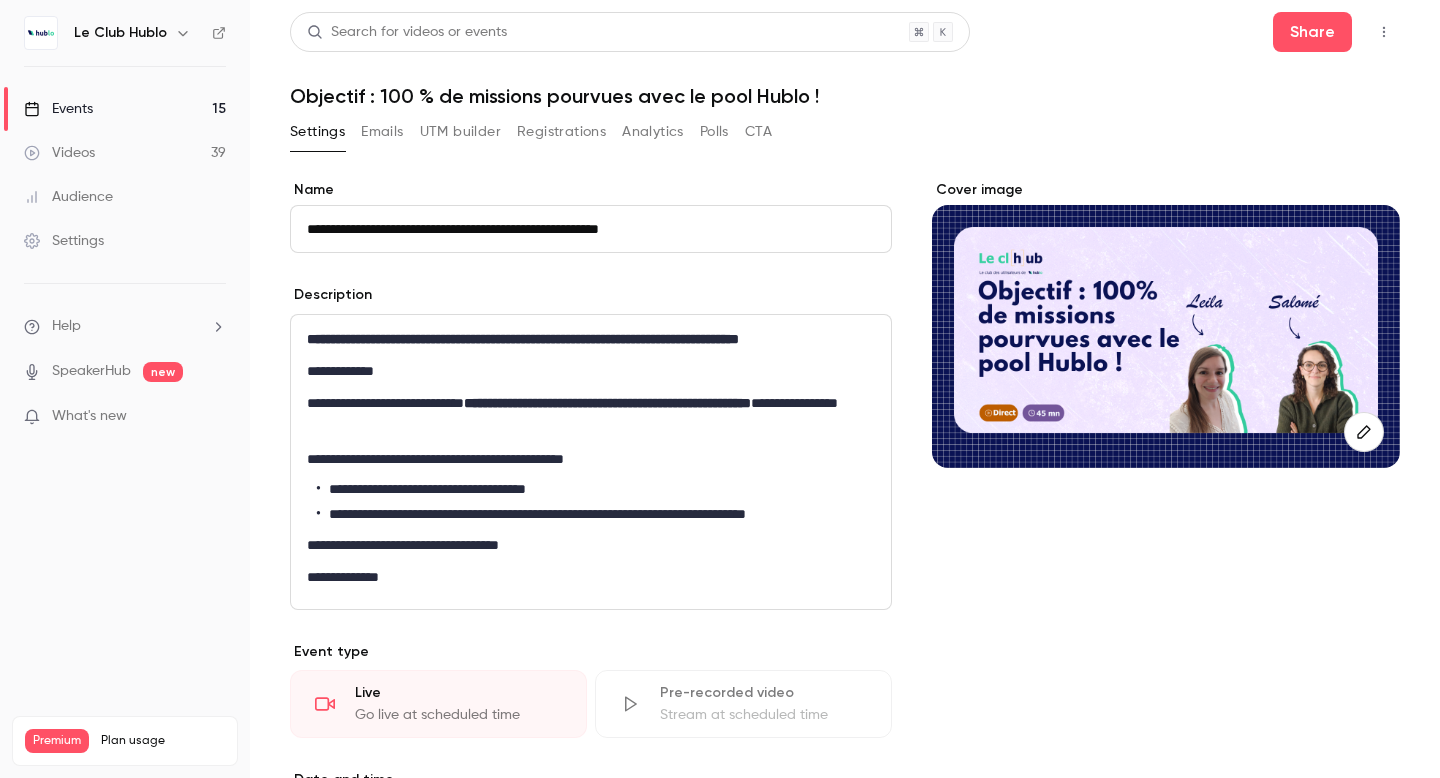 click on "Events 15" at bounding box center [125, 109] 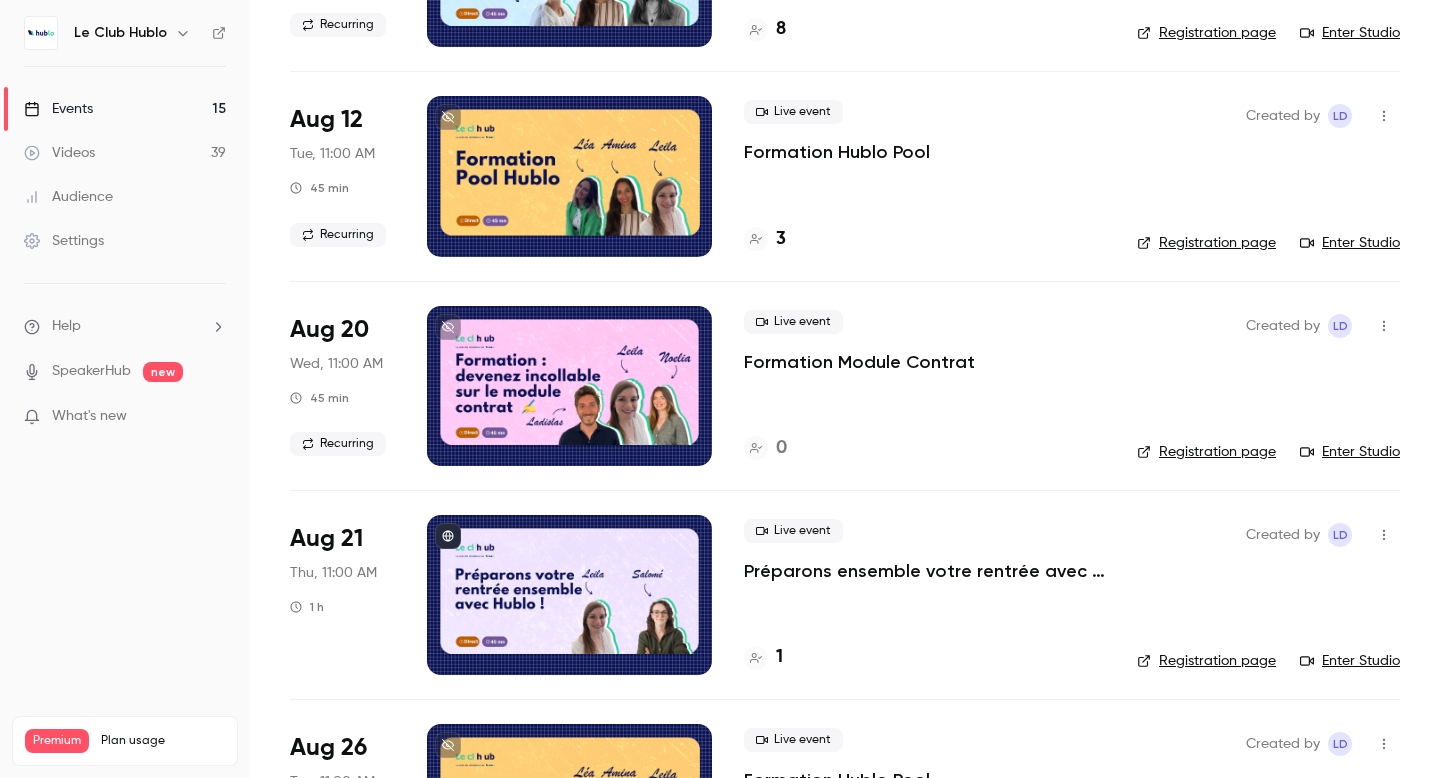 scroll, scrollTop: 286, scrollLeft: 0, axis: vertical 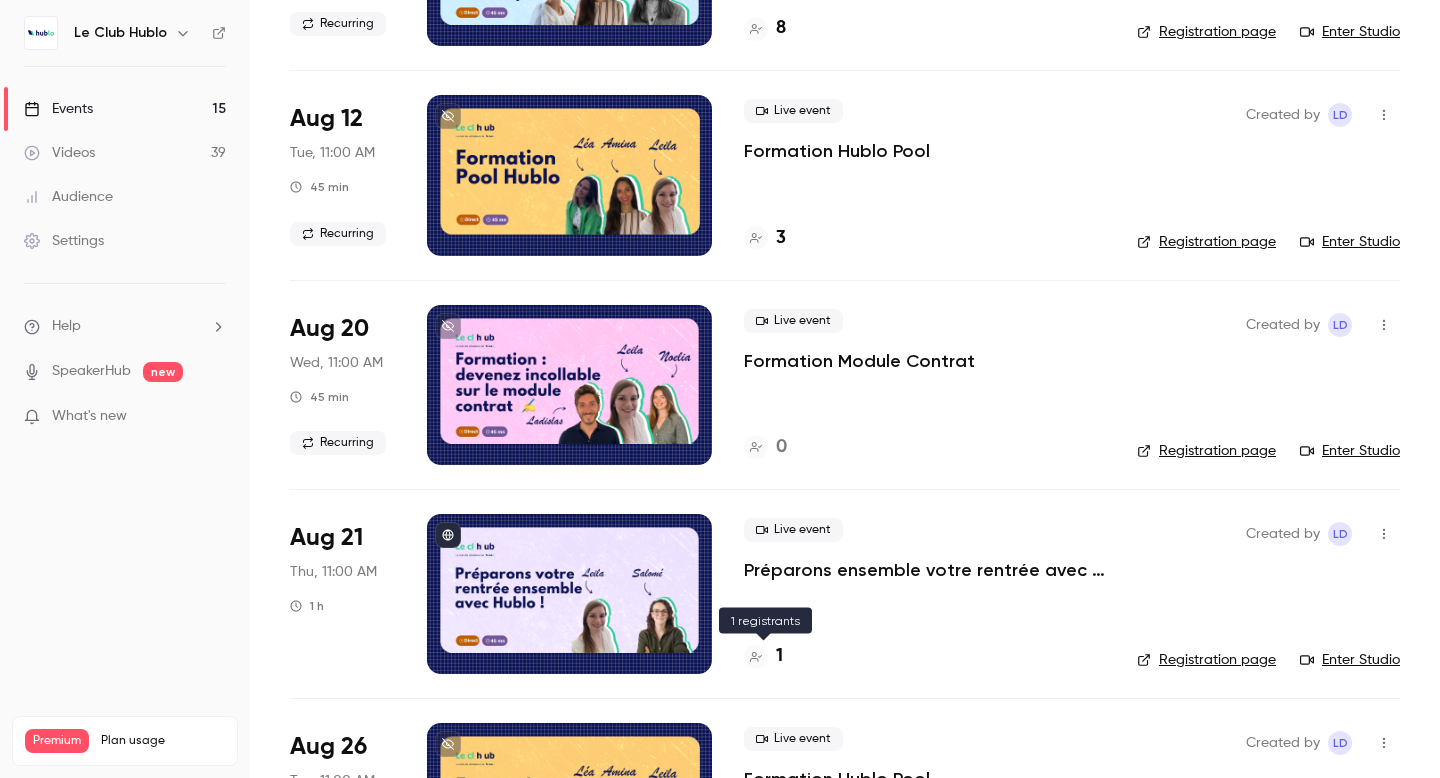 click on "1" at bounding box center [779, 656] 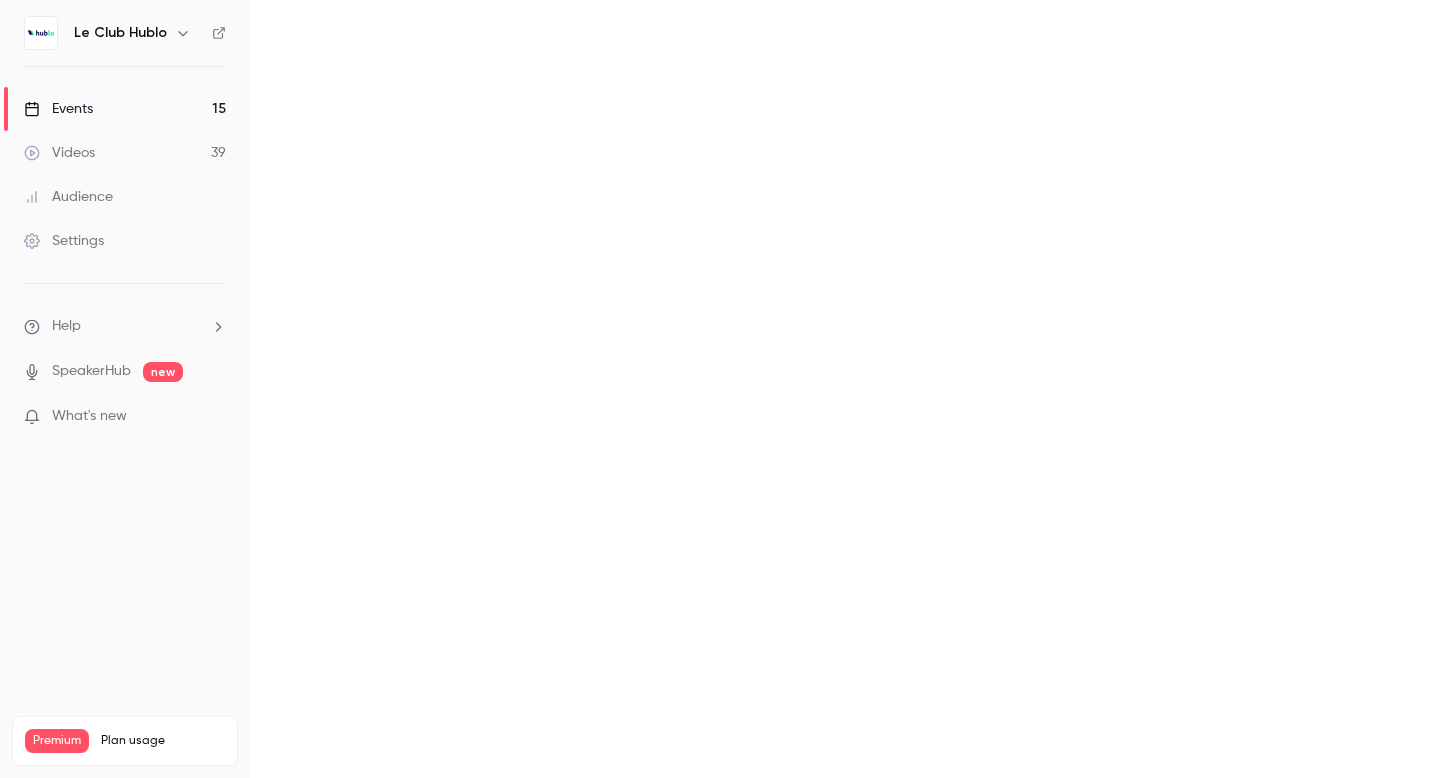 scroll, scrollTop: 0, scrollLeft: 0, axis: both 